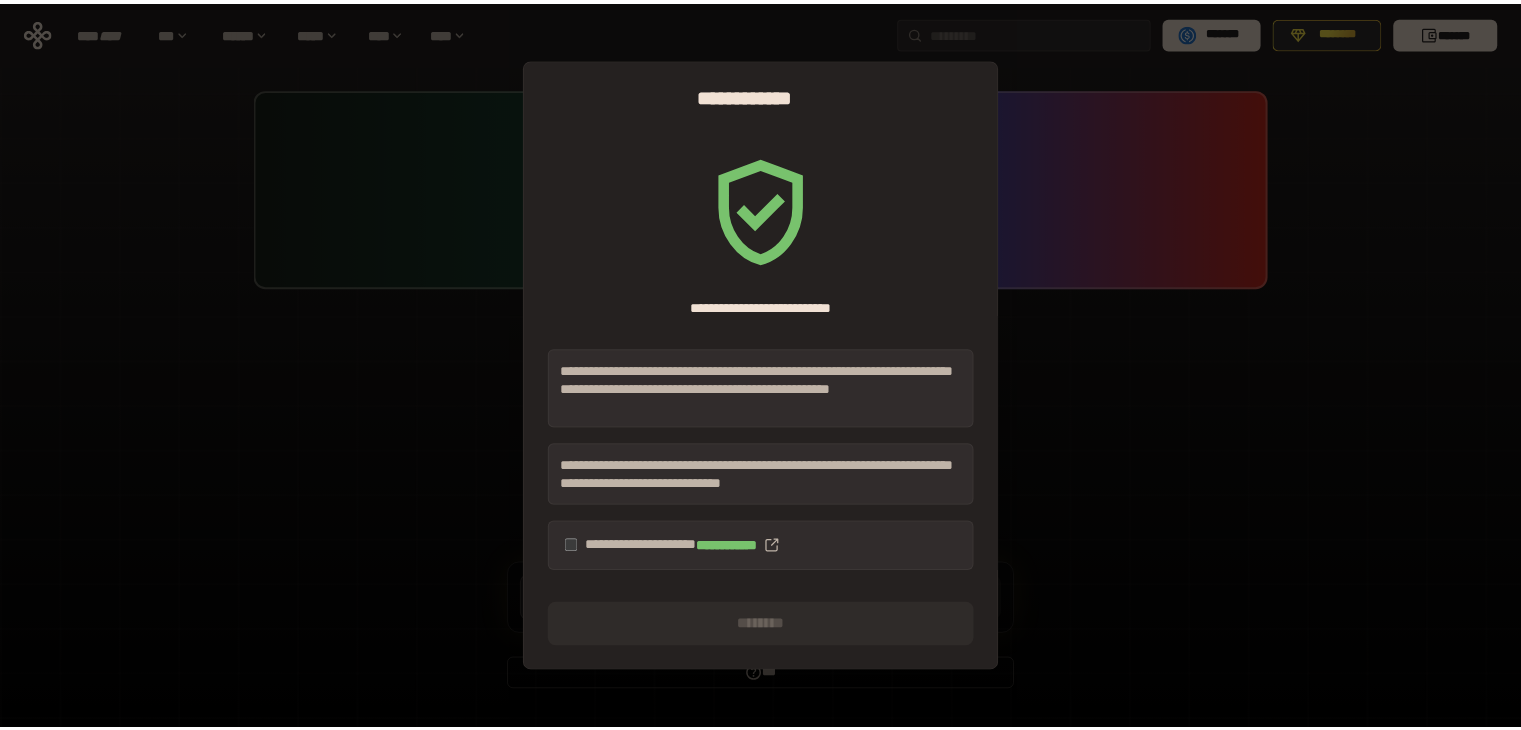 scroll, scrollTop: 0, scrollLeft: 0, axis: both 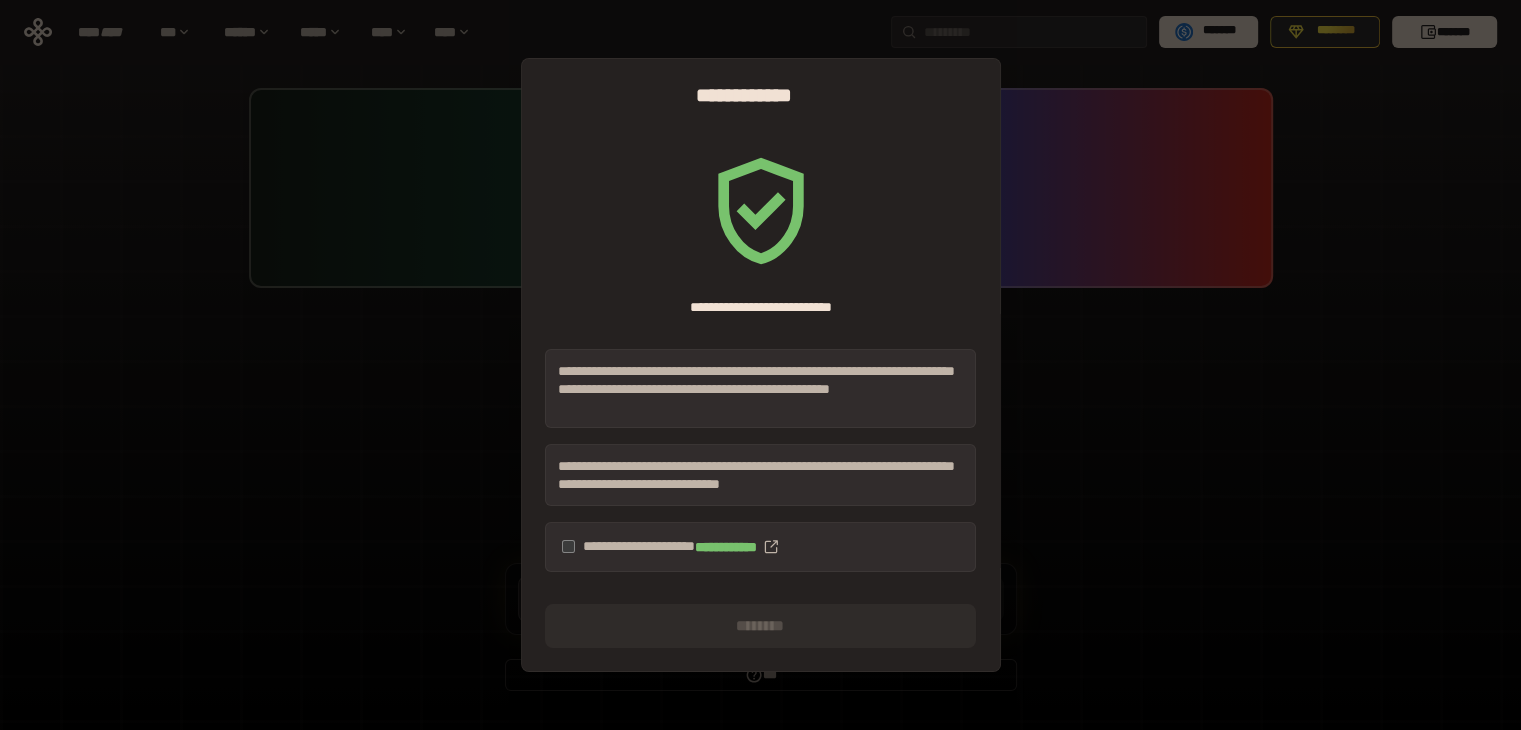 click on "**********" at bounding box center (760, 547) 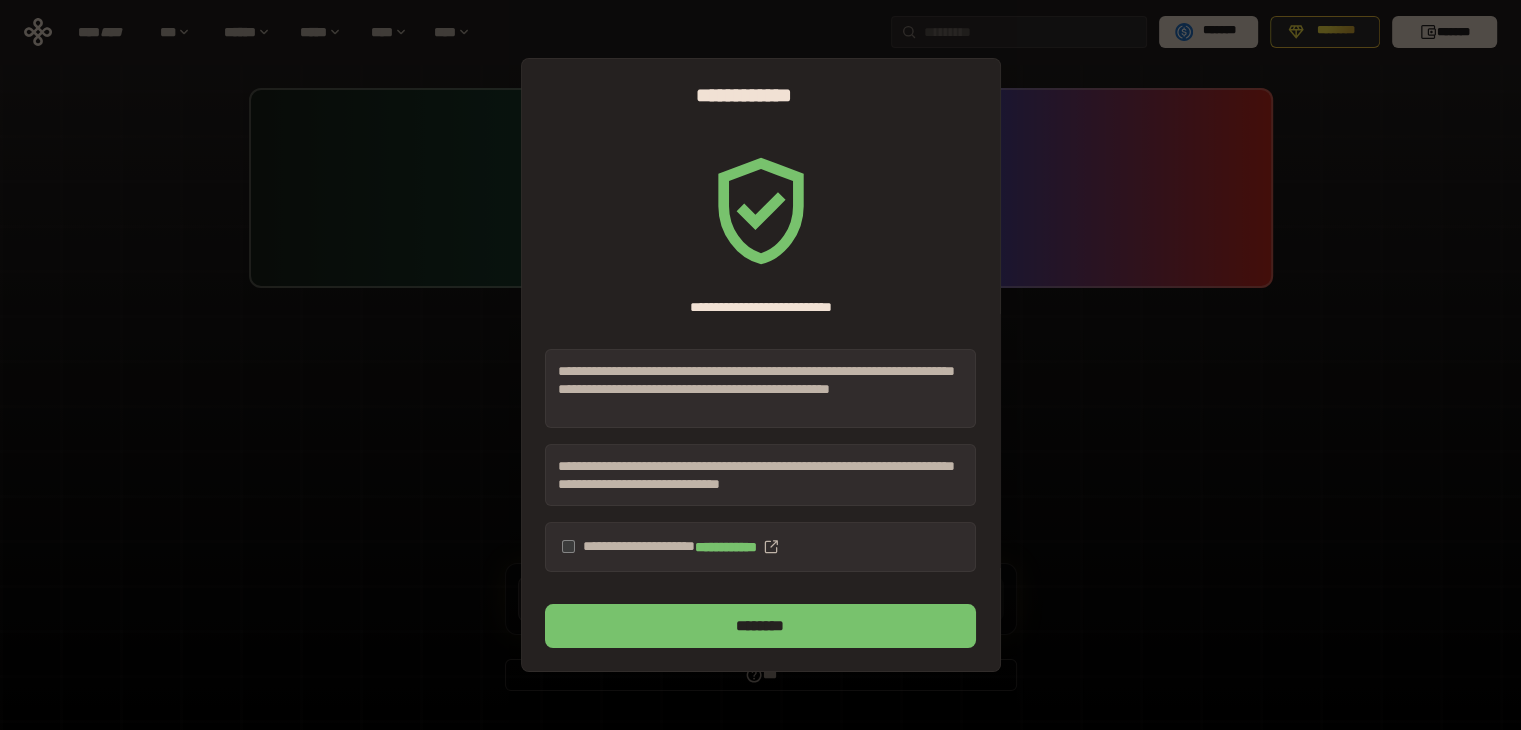 click on "********" at bounding box center (760, 626) 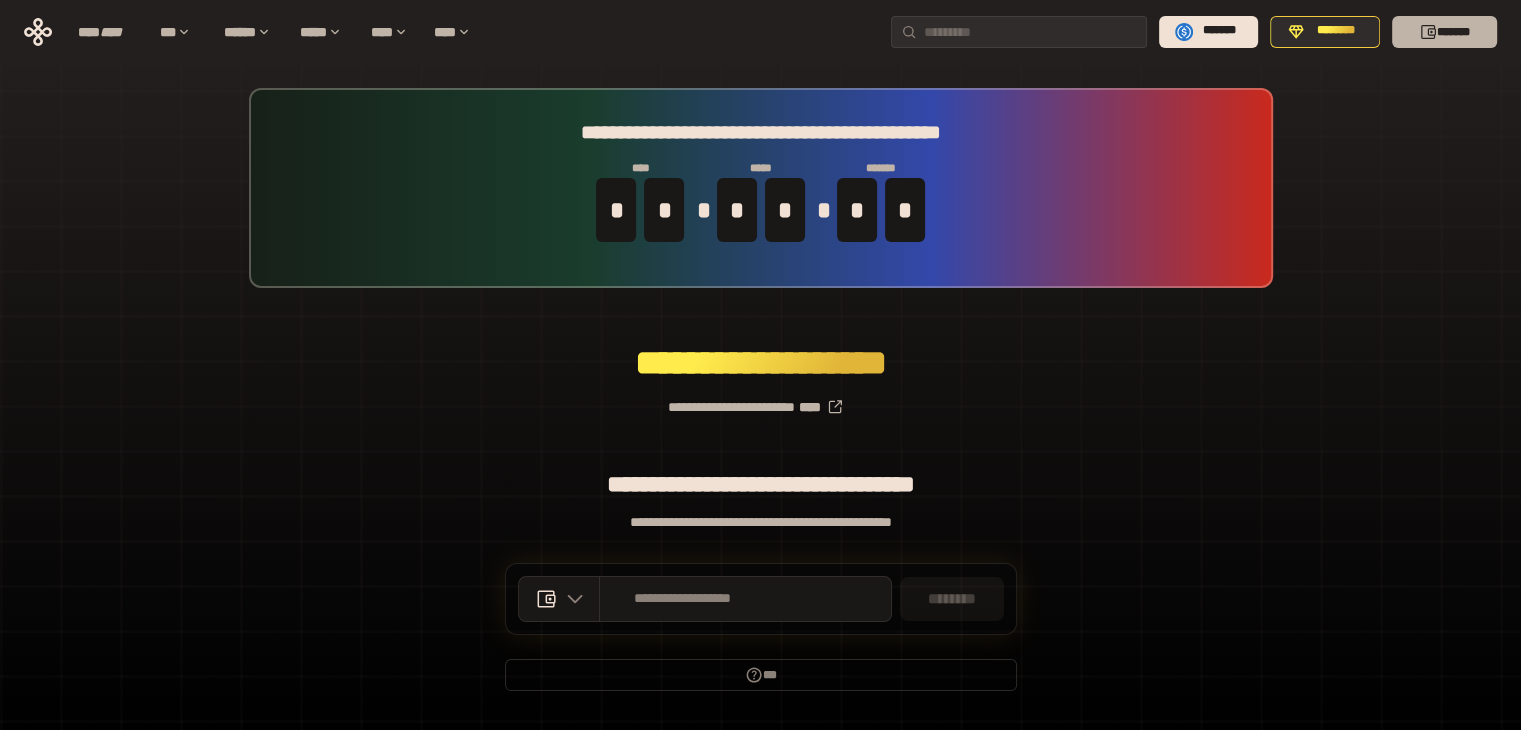 click on "*******" at bounding box center (1444, 32) 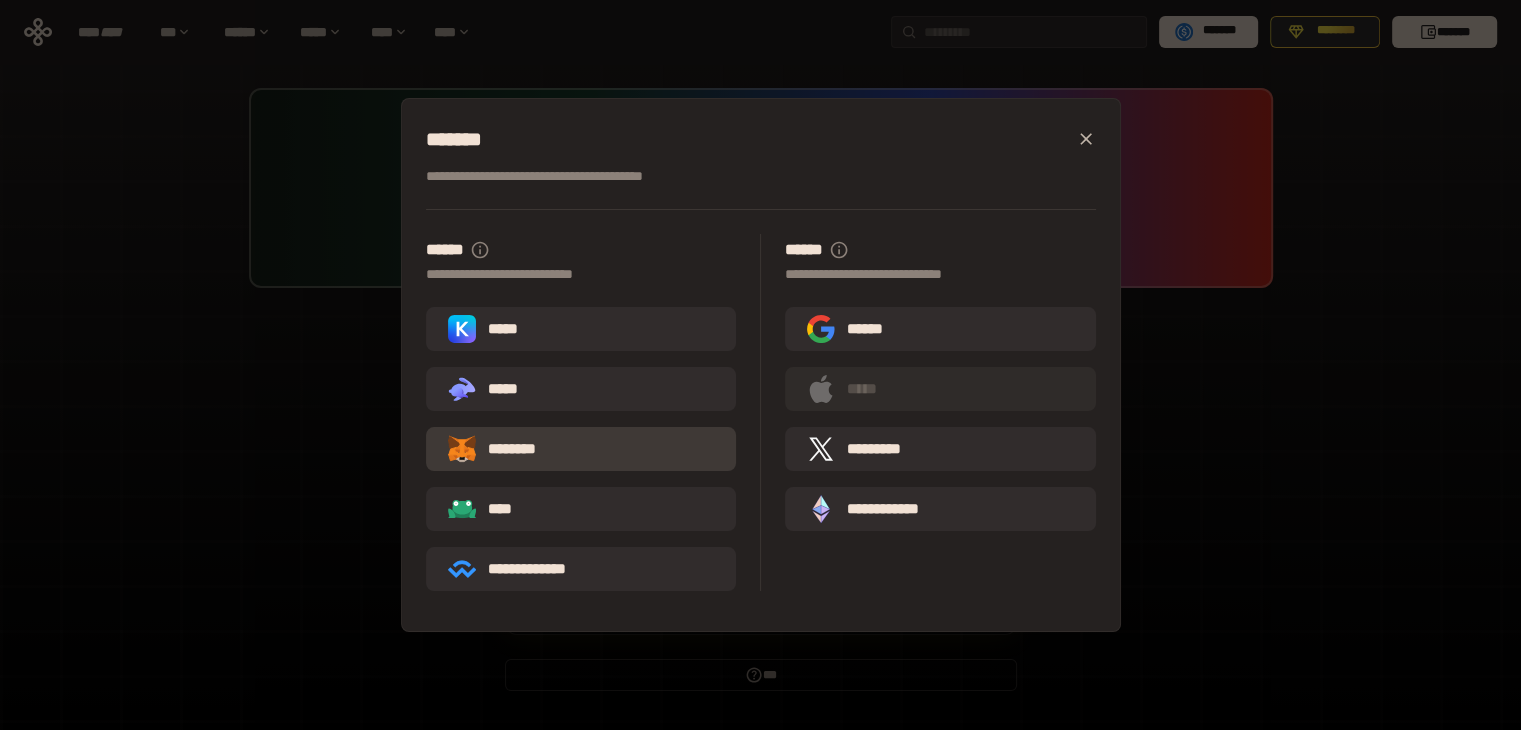 click on "********" at bounding box center [581, 449] 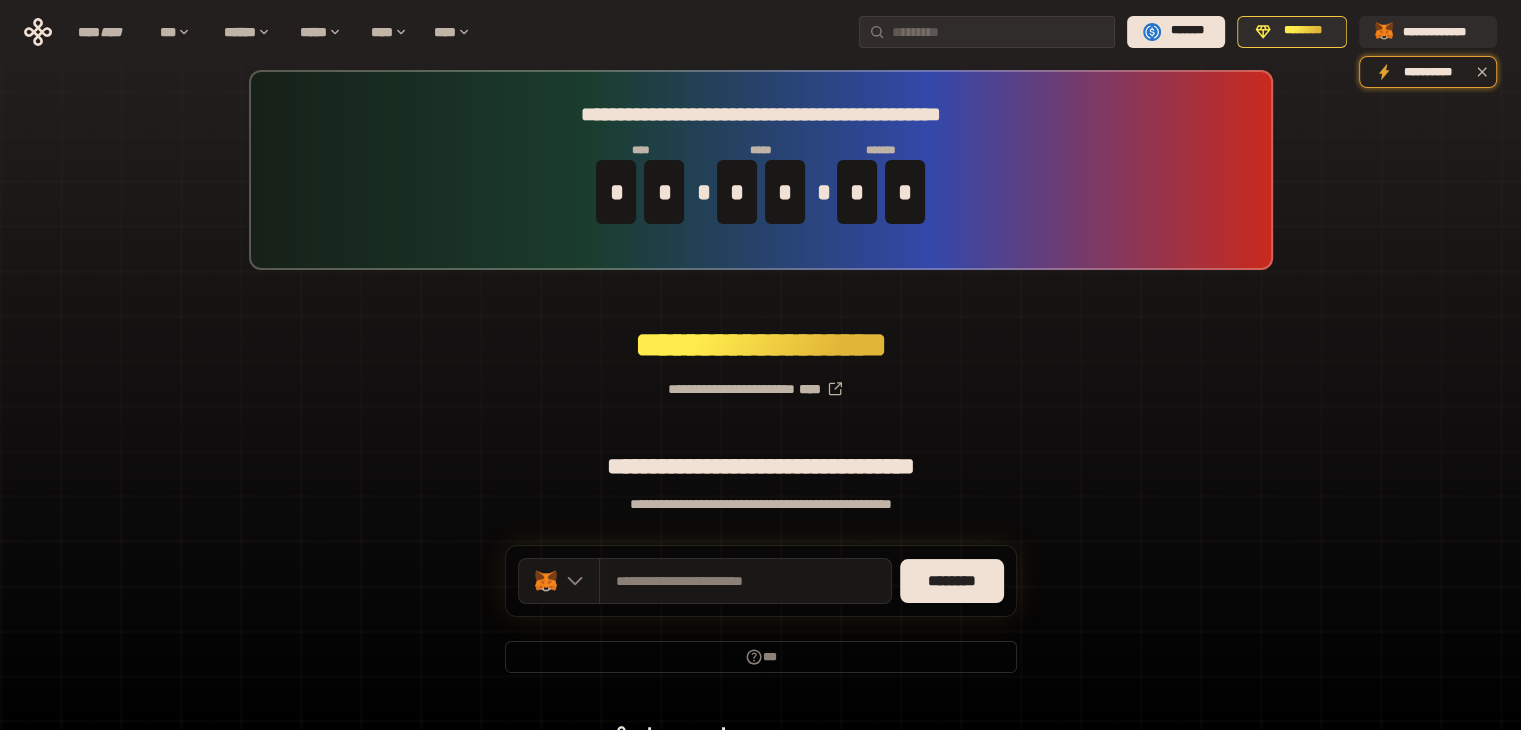 scroll, scrollTop: 0, scrollLeft: 0, axis: both 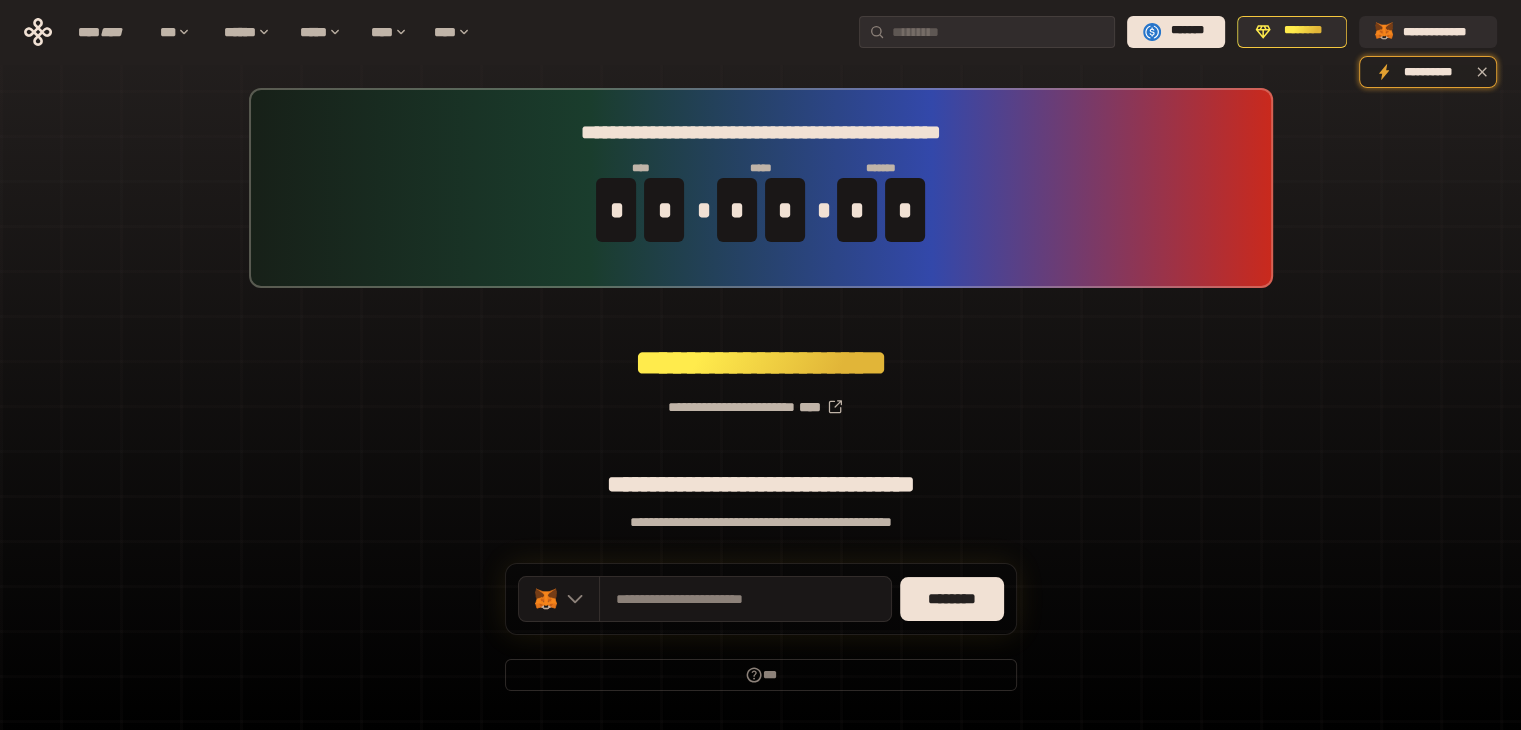 click on "**********" at bounding box center (760, 399) 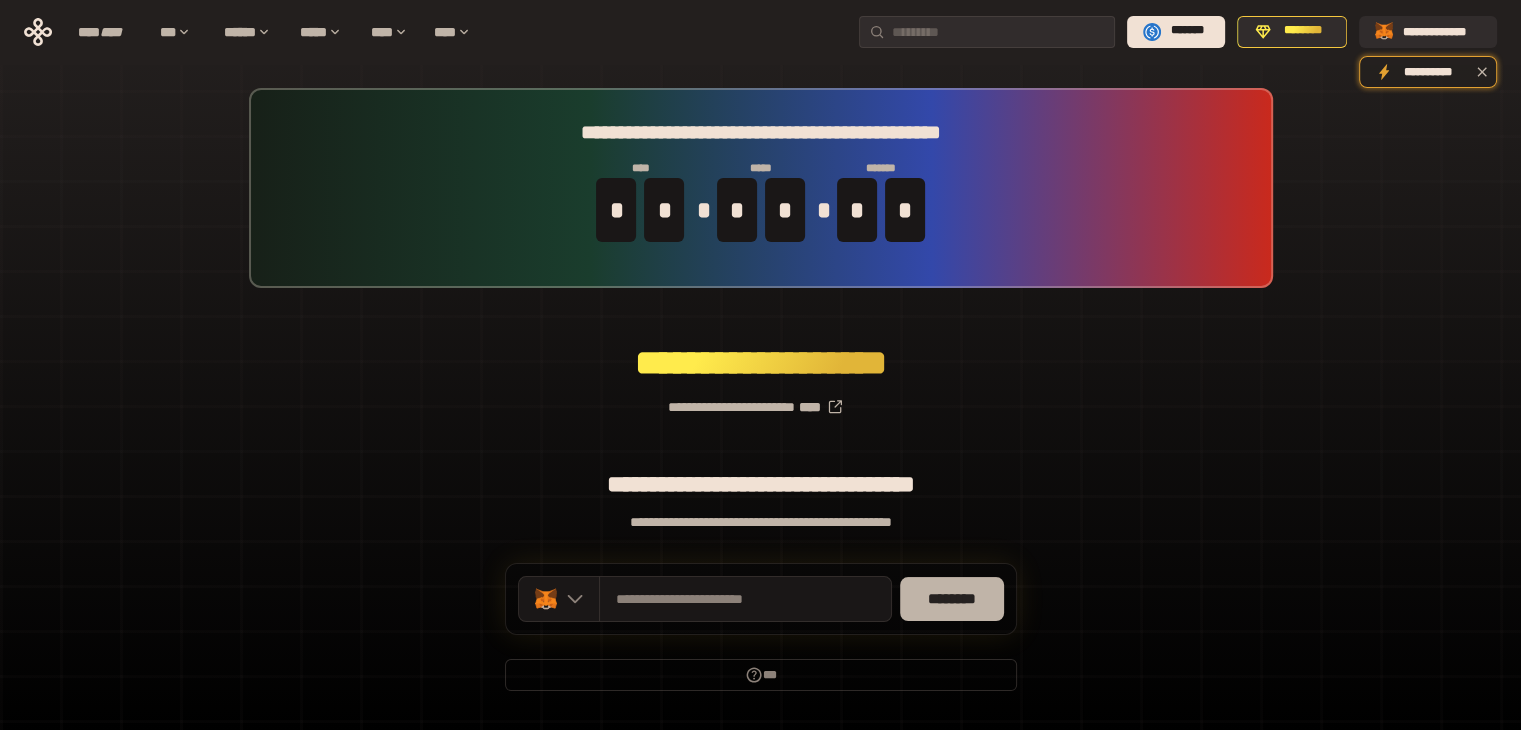 click on "********" at bounding box center [952, 599] 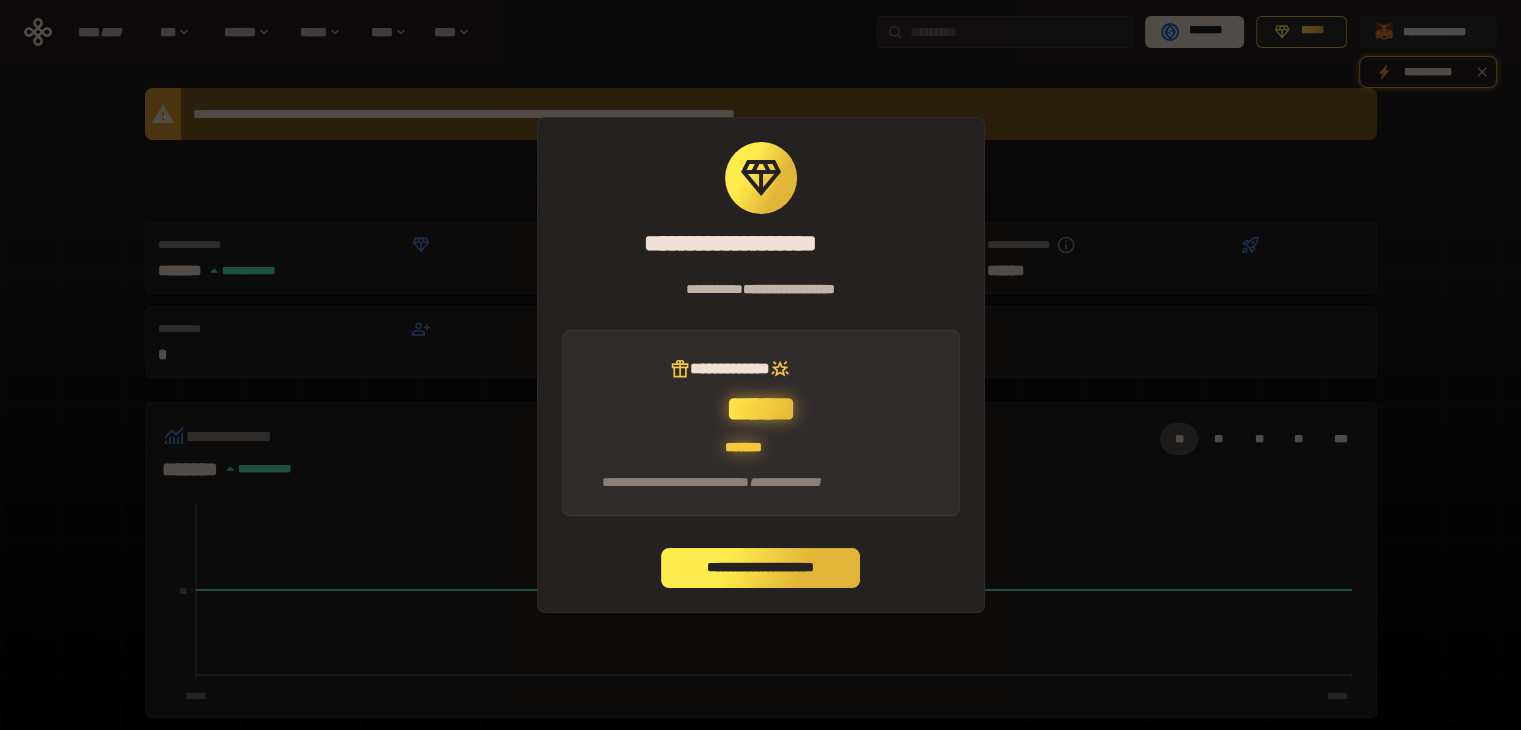 click on "**********" at bounding box center [761, 568] 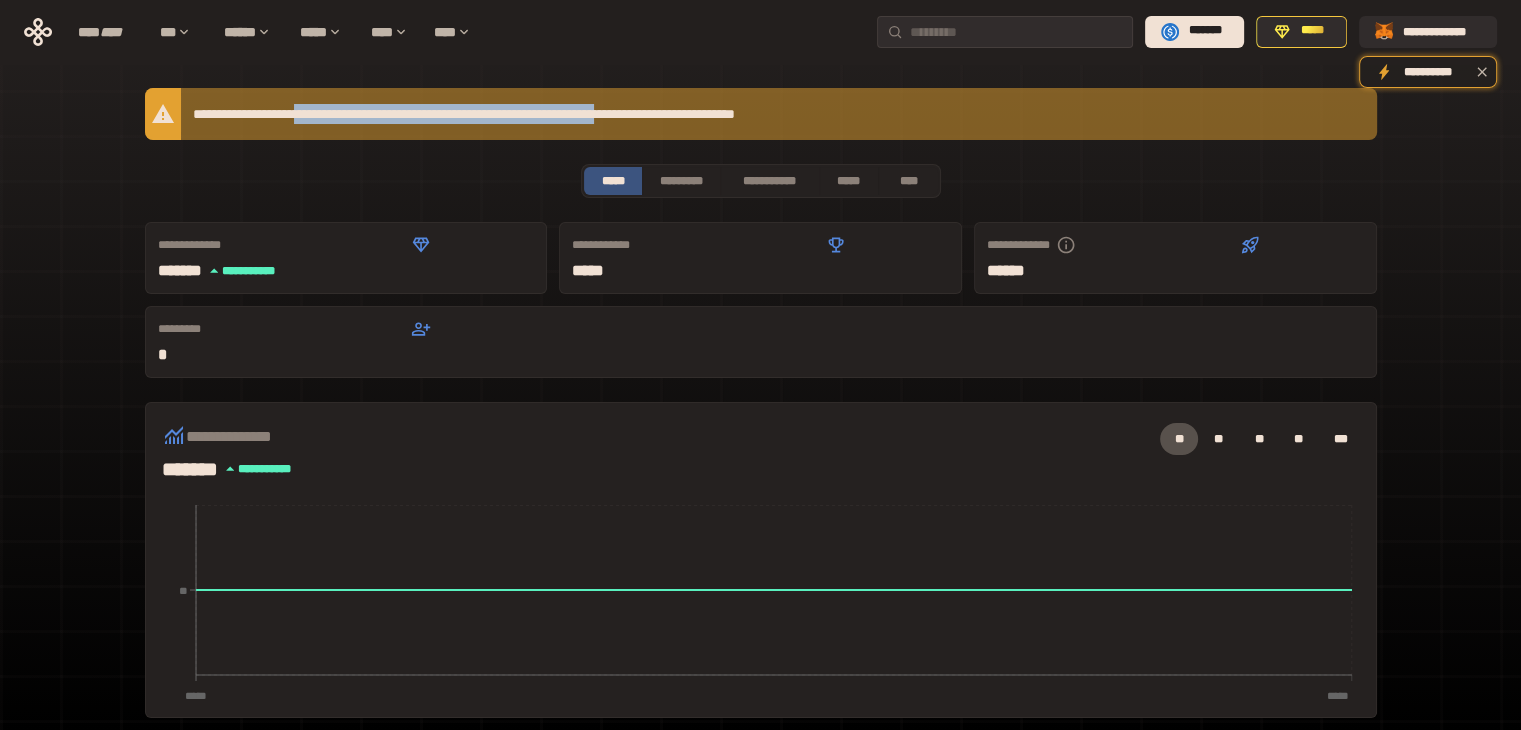 drag, startPoint x: 320, startPoint y: 119, endPoint x: 718, endPoint y: 107, distance: 398.18088 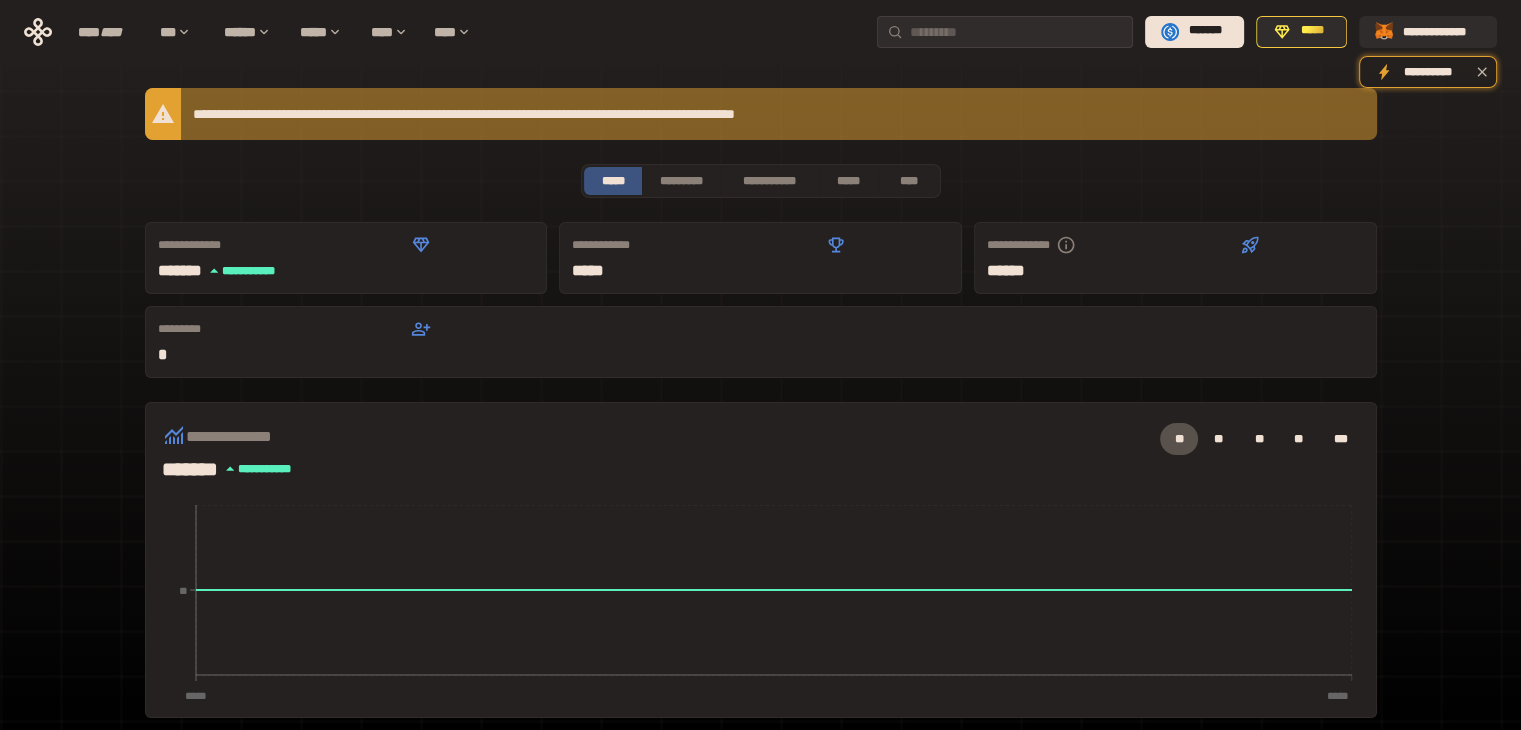 click on "**********" at bounding box center (761, 114) 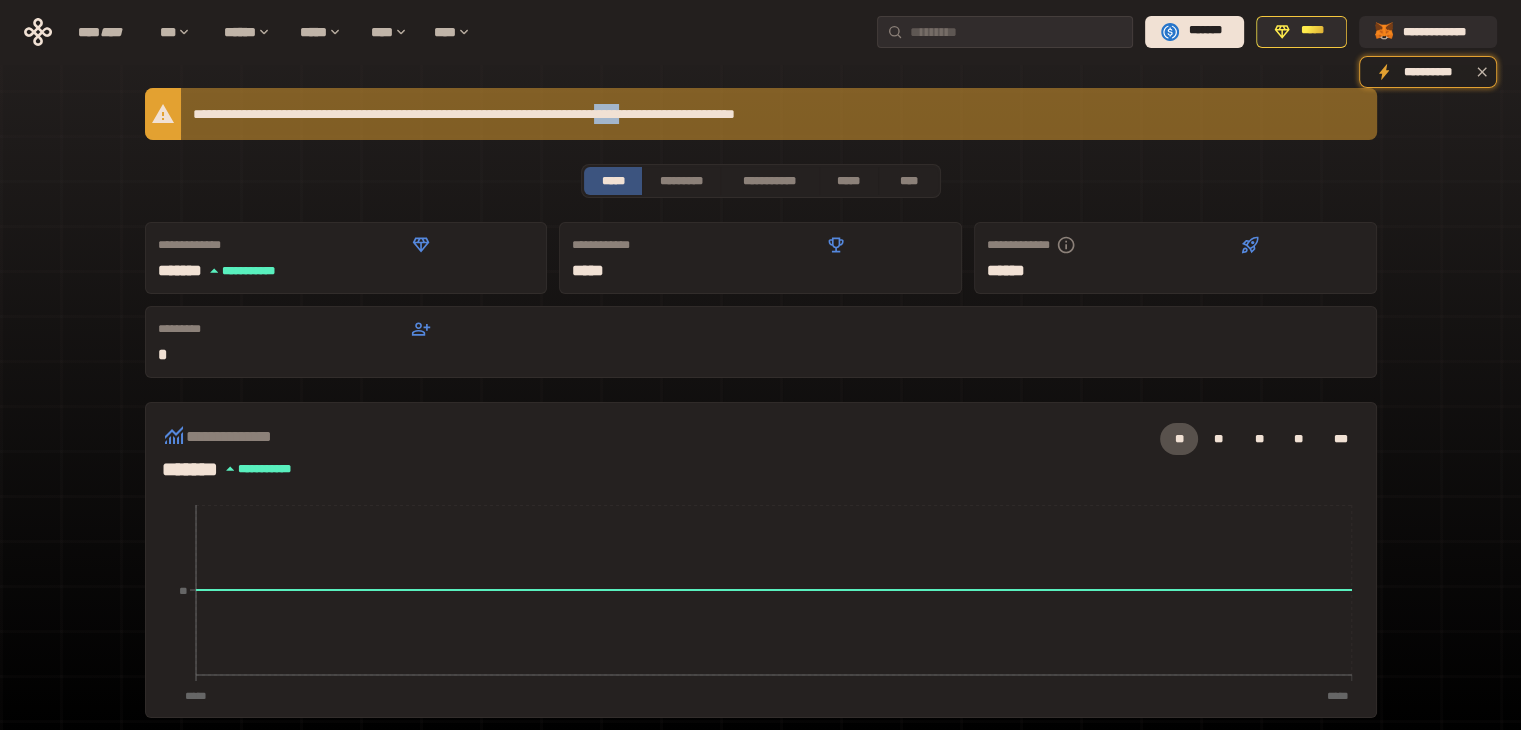 click on "**********" at bounding box center (761, 114) 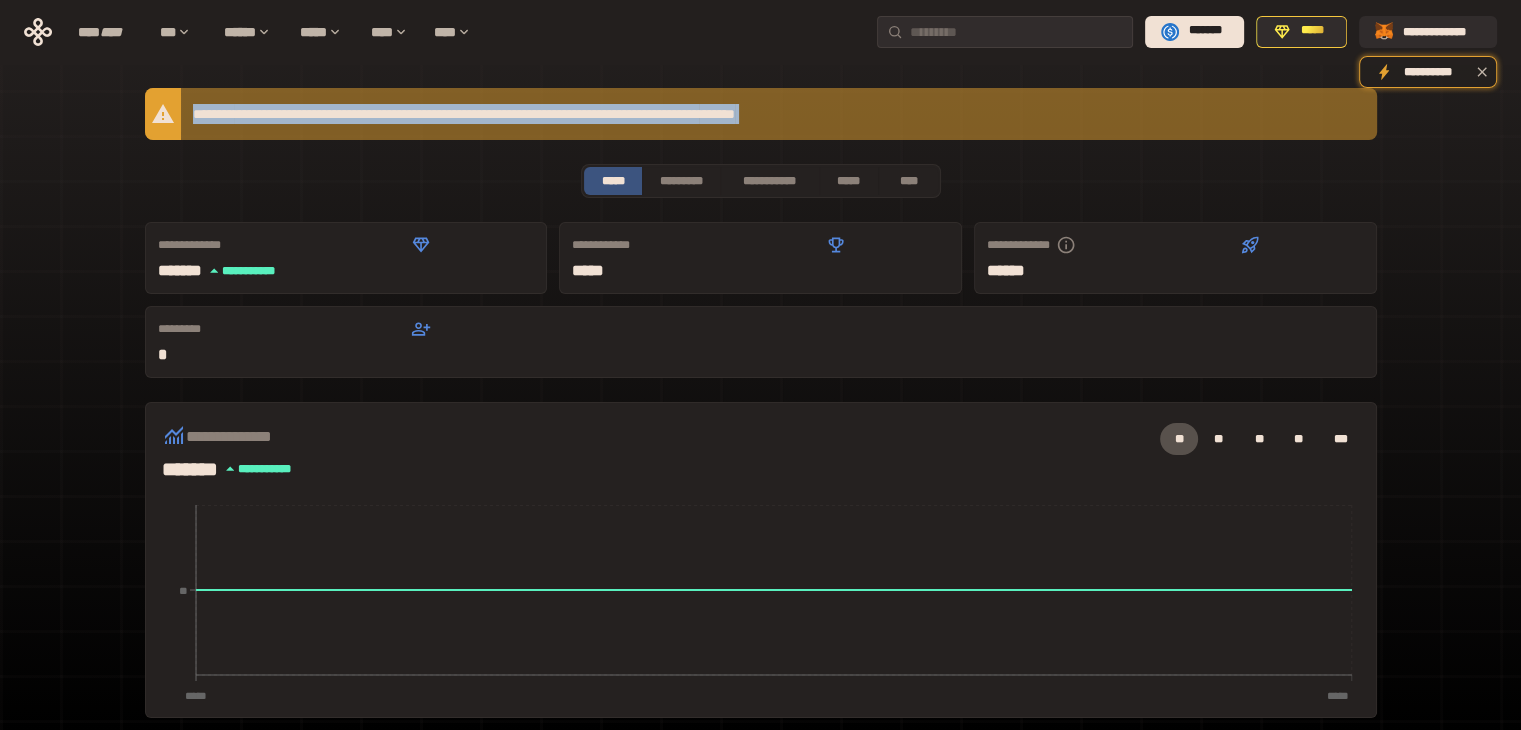 click on "**********" at bounding box center [761, 114] 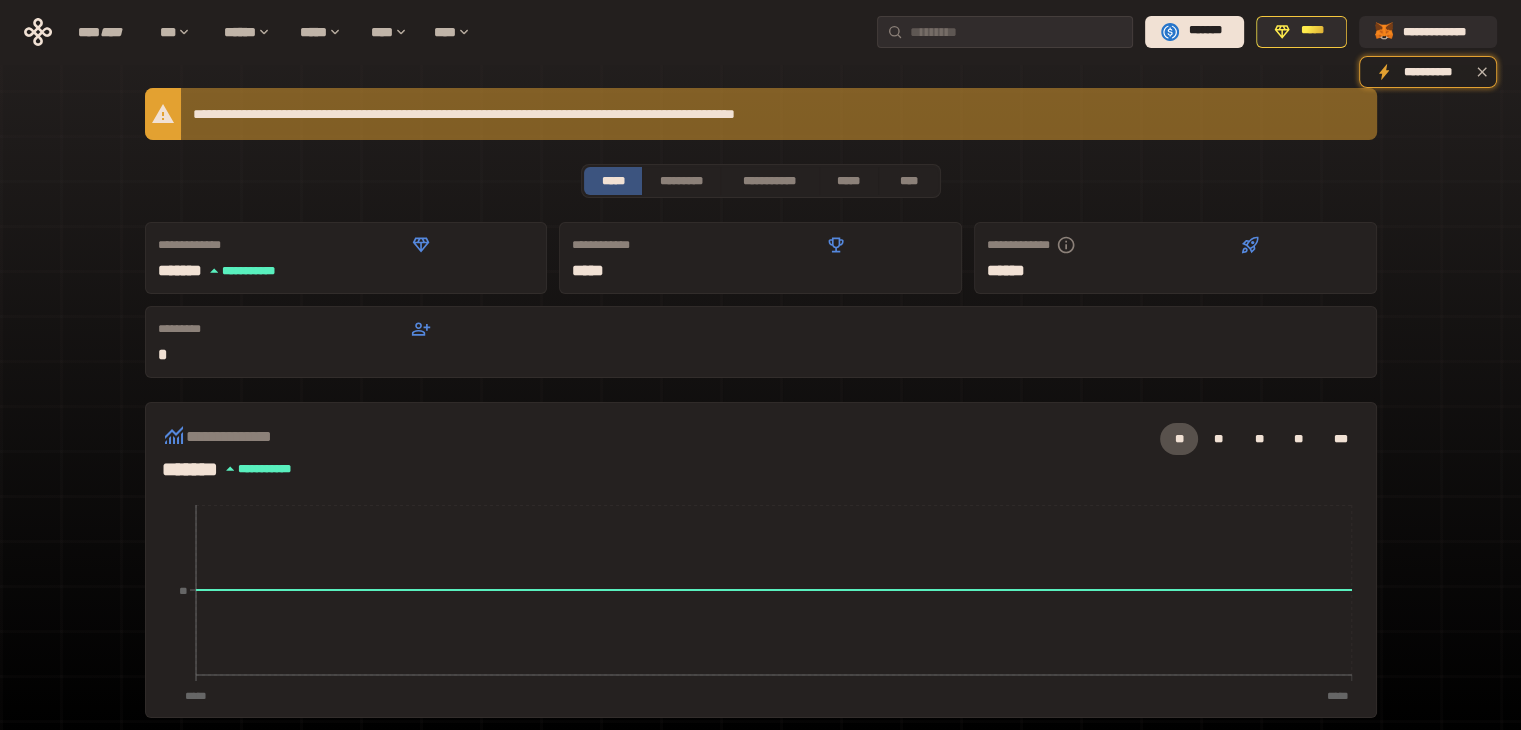 click on "**********" at bounding box center (761, 683) 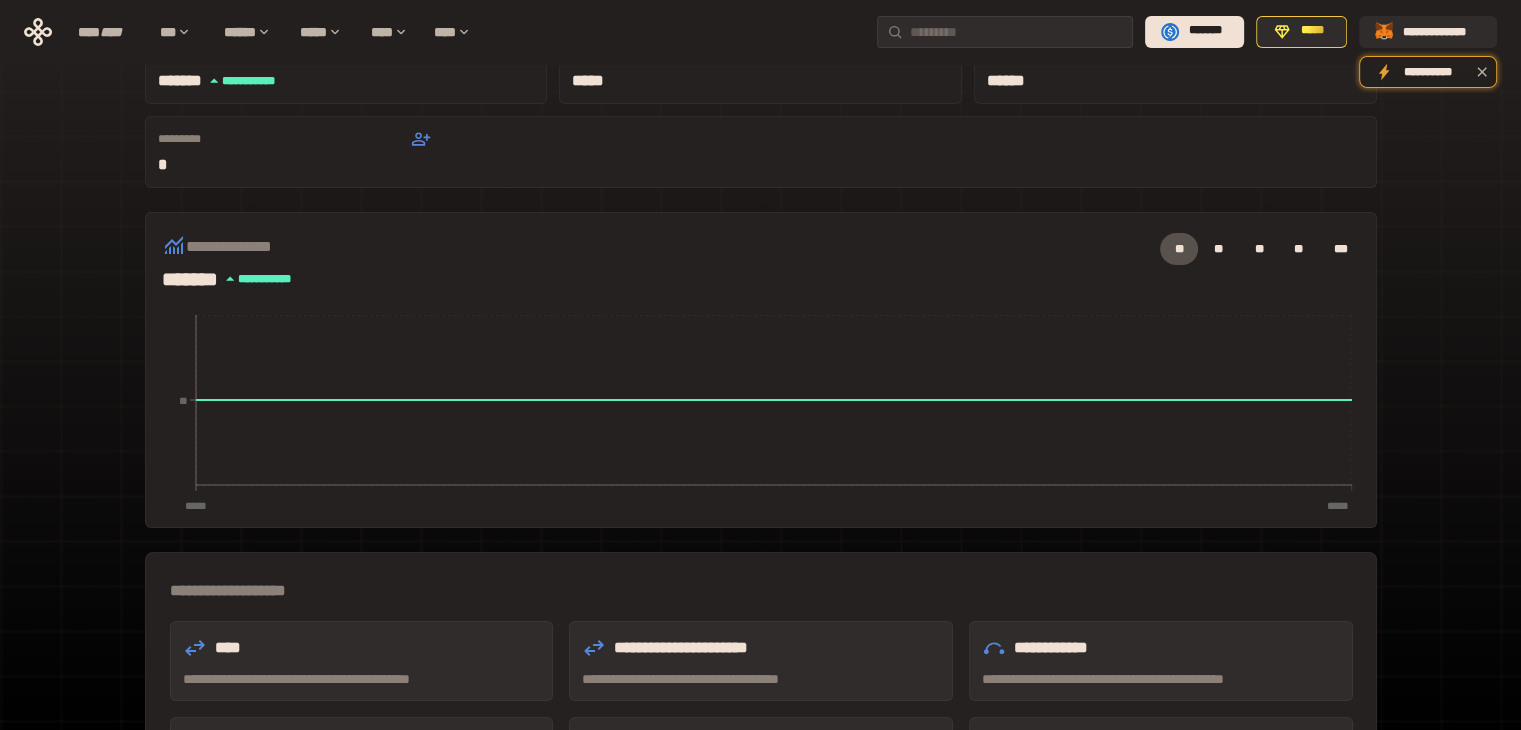 scroll, scrollTop: 0, scrollLeft: 0, axis: both 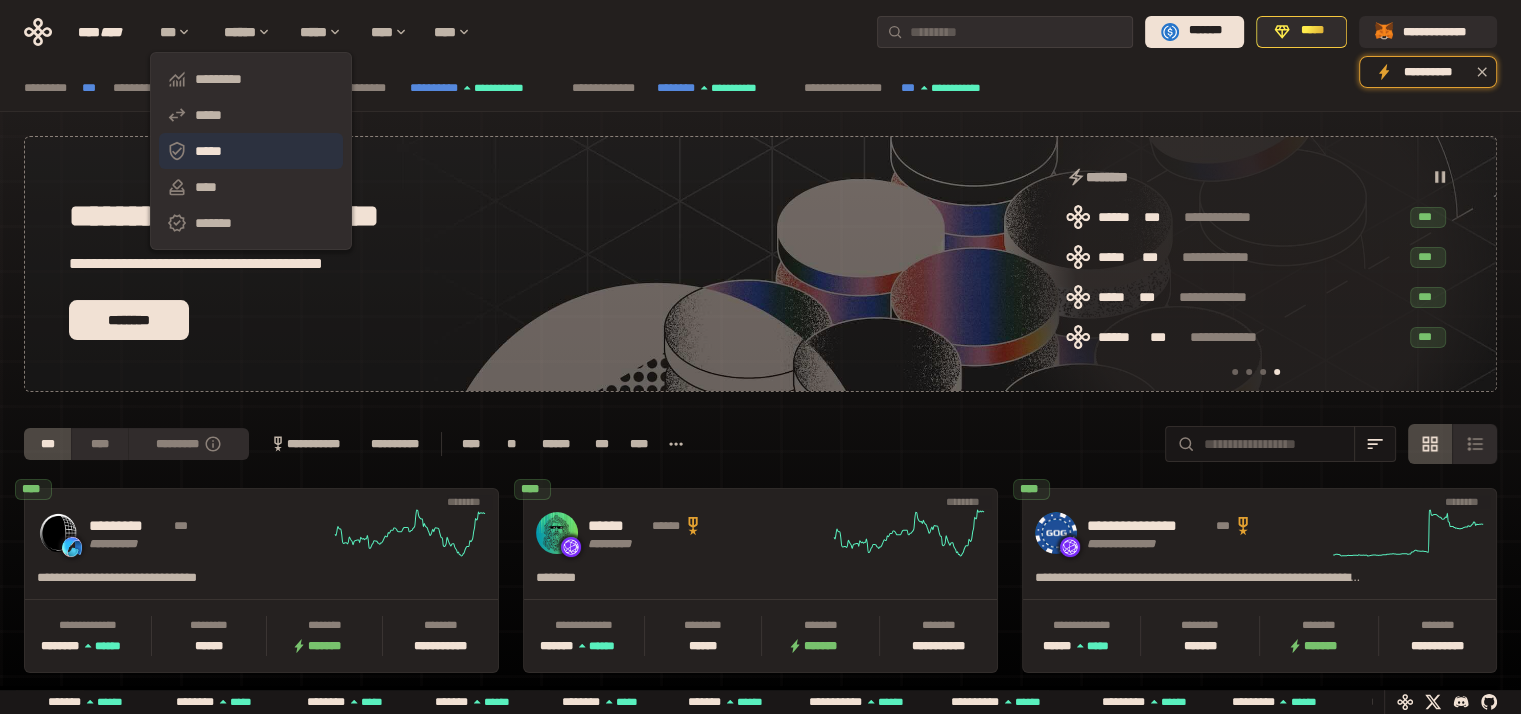 click on "*****" at bounding box center (251, 151) 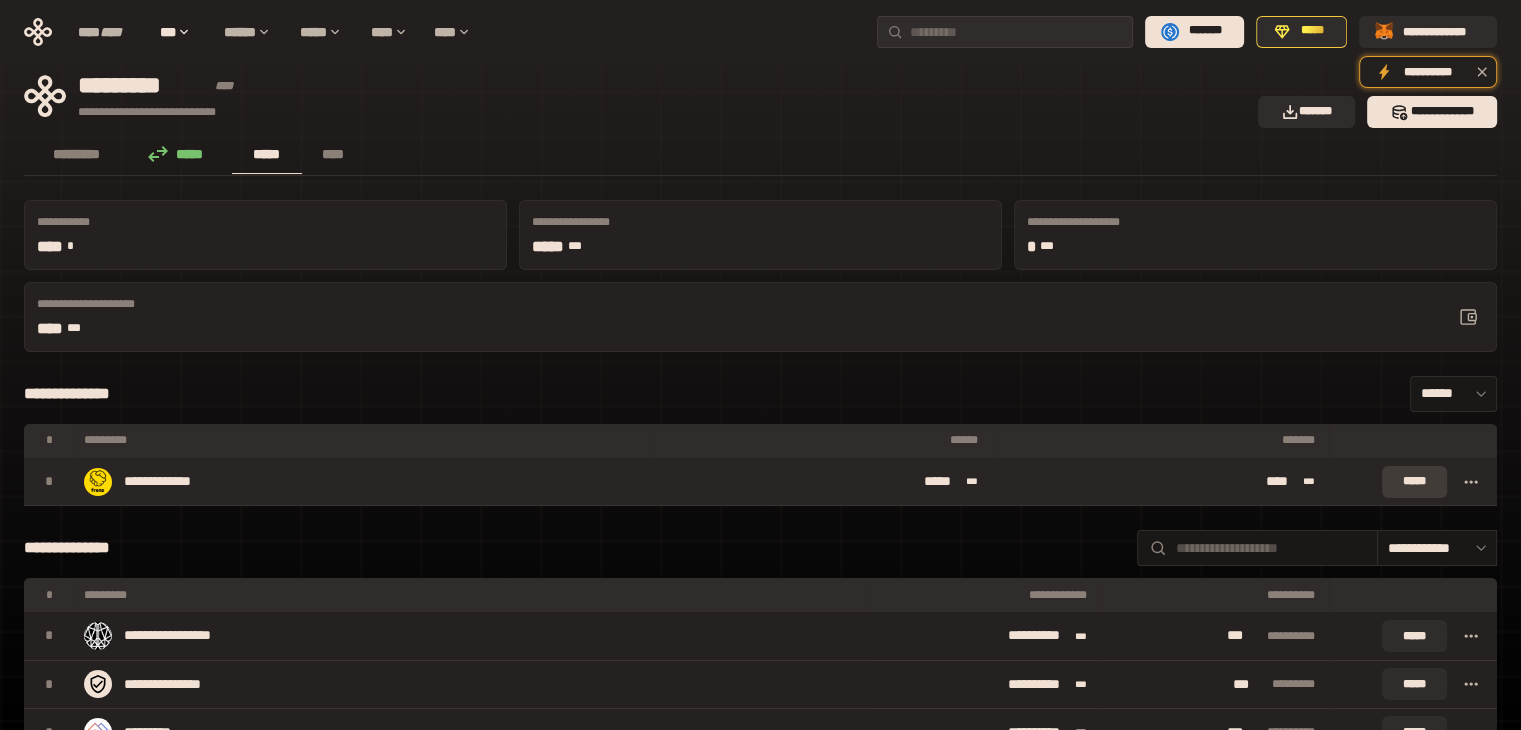 click on "*****" at bounding box center (1414, 482) 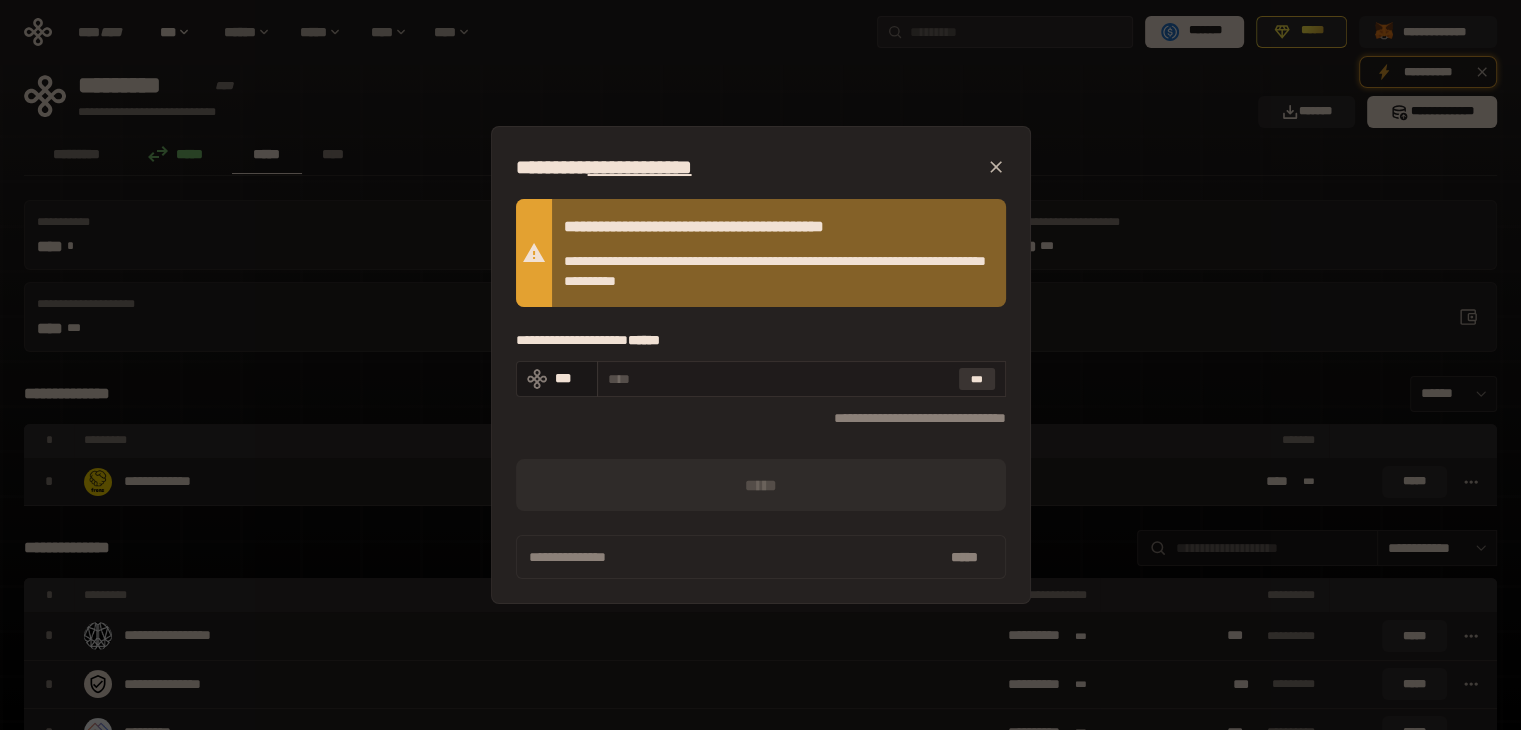 click on "***" at bounding box center [977, 379] 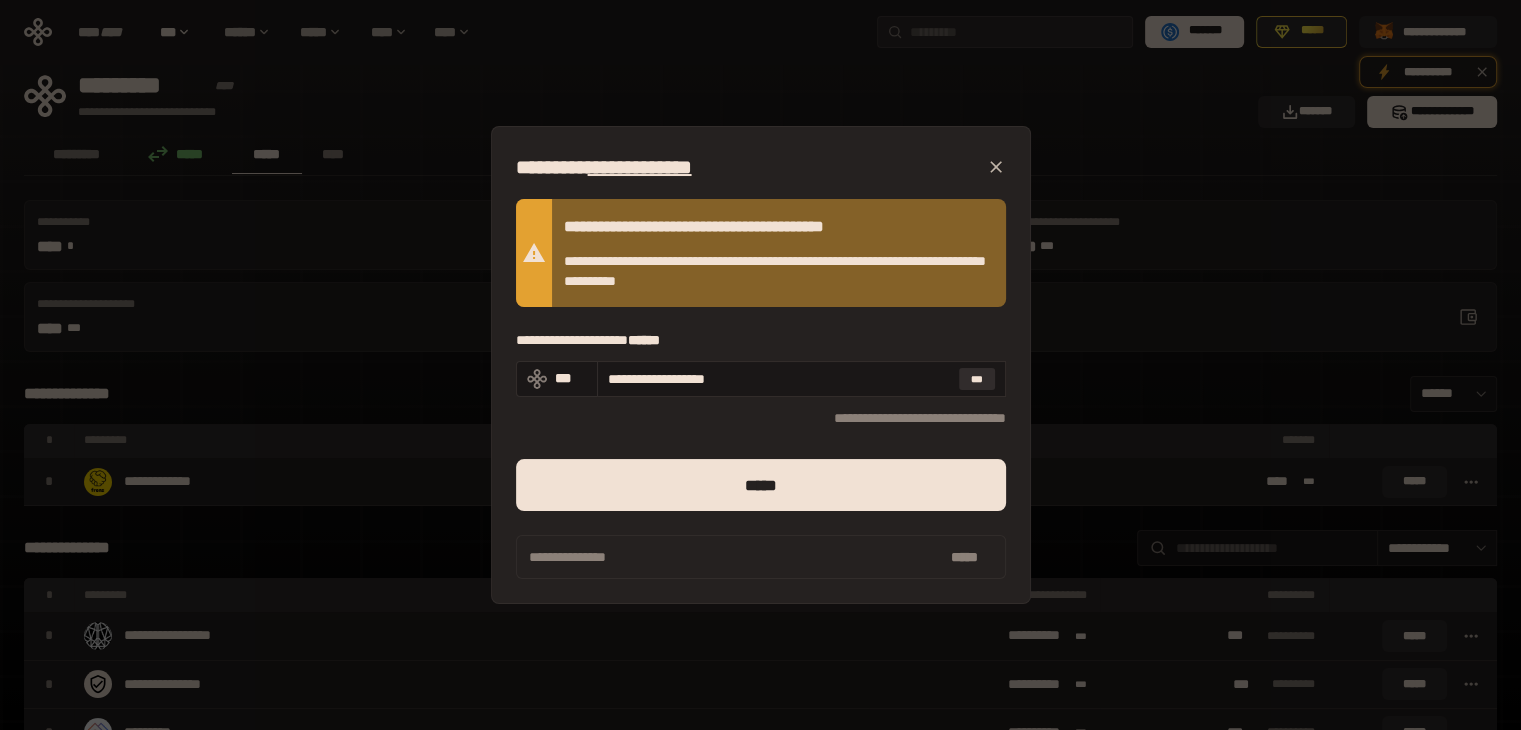 click 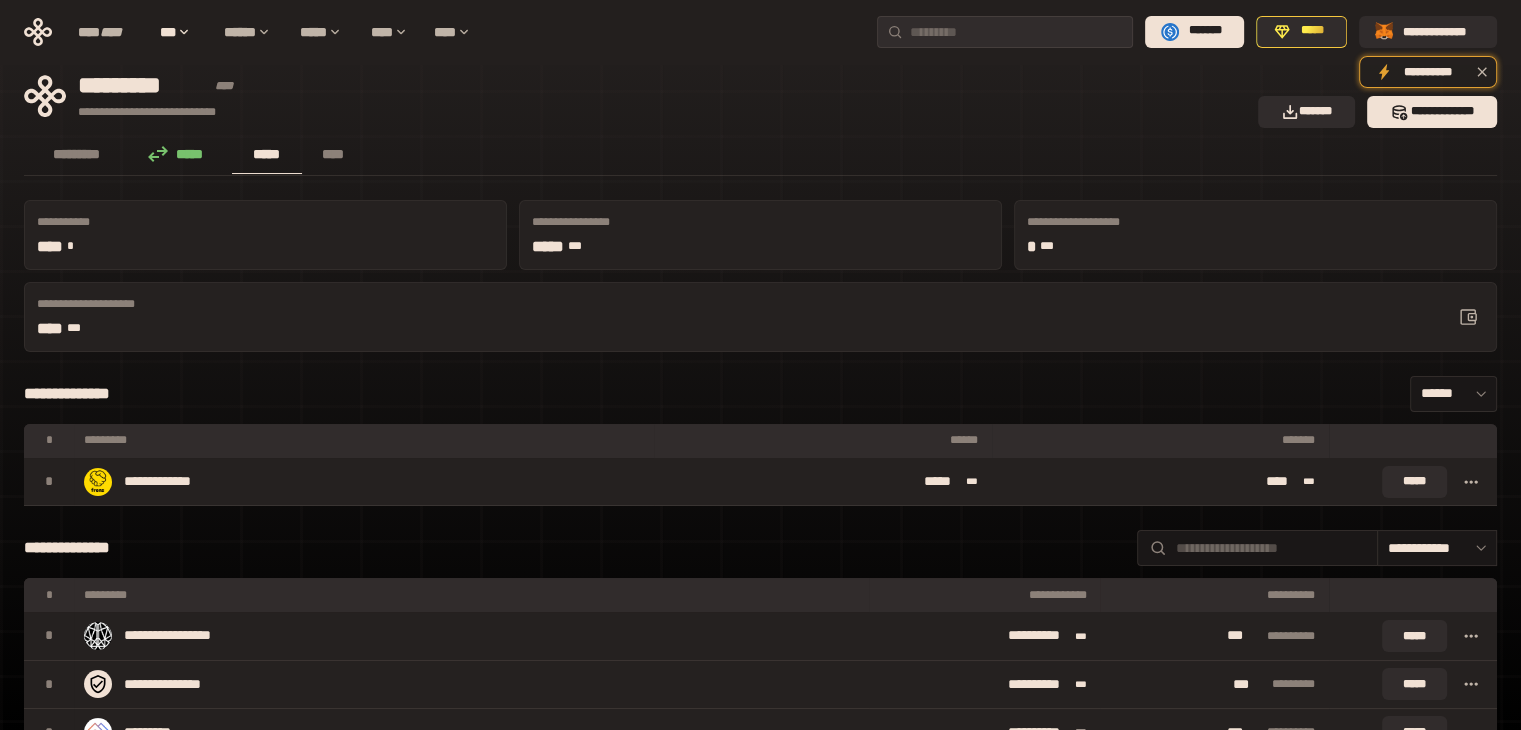 click on "**********" at bounding box center [760, 3230] 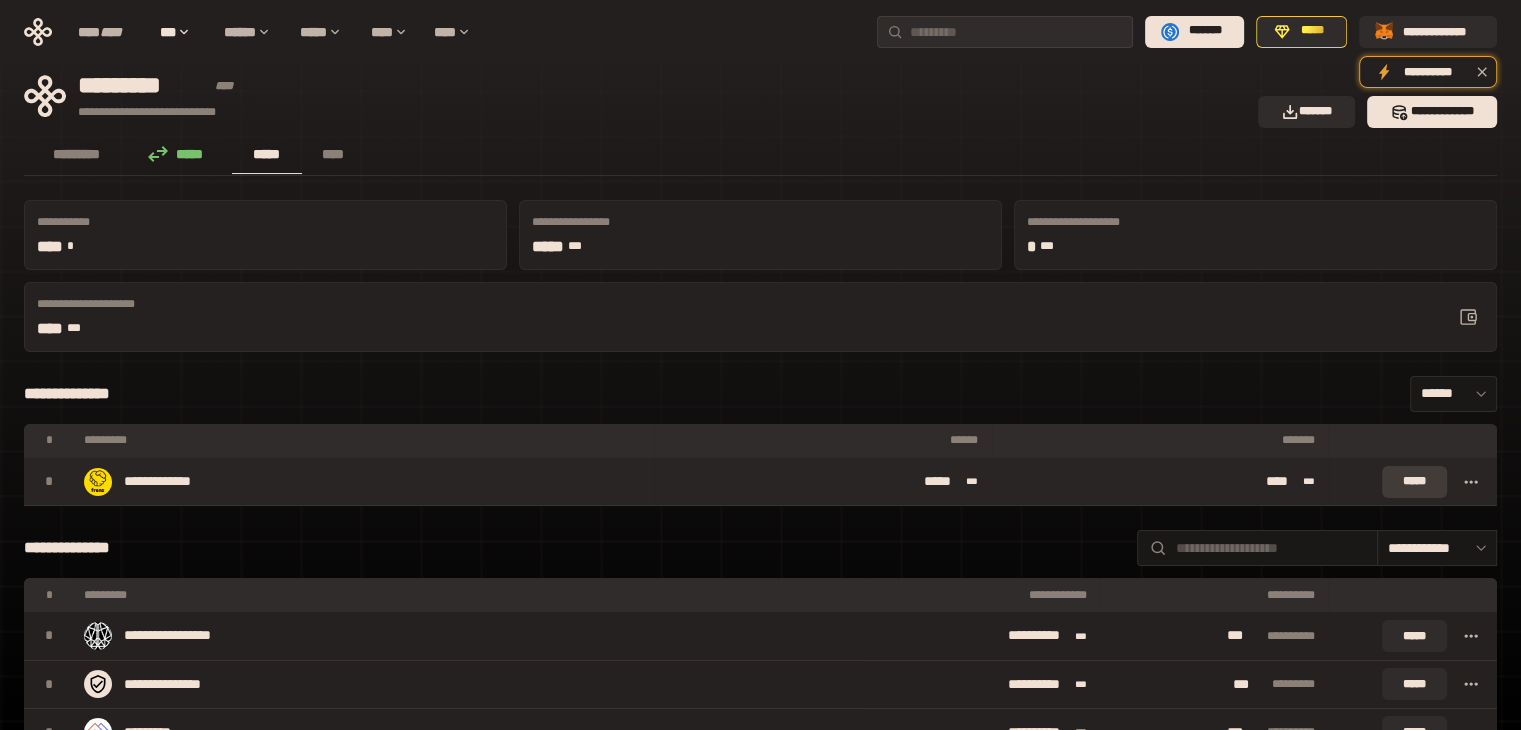 click on "*****" at bounding box center (1414, 482) 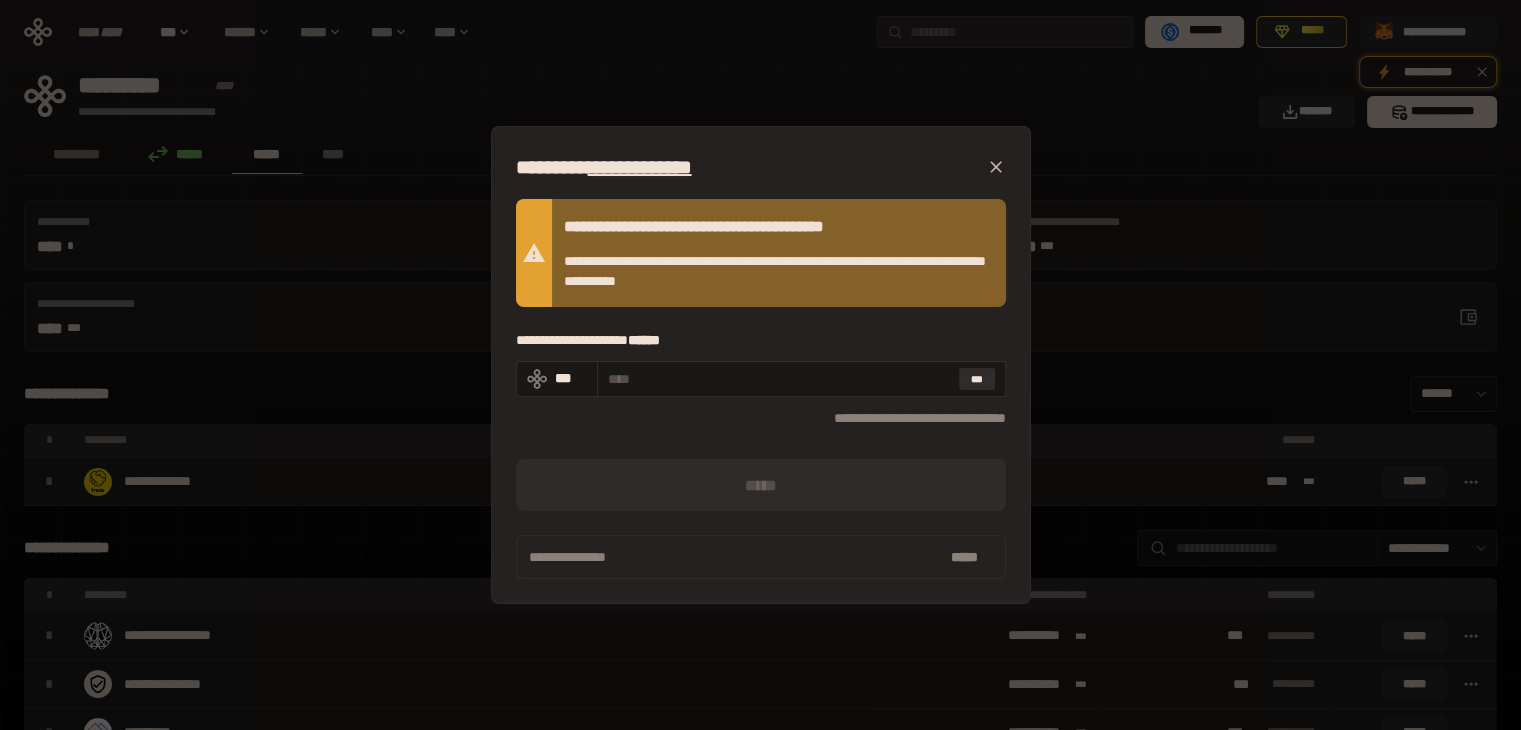 click 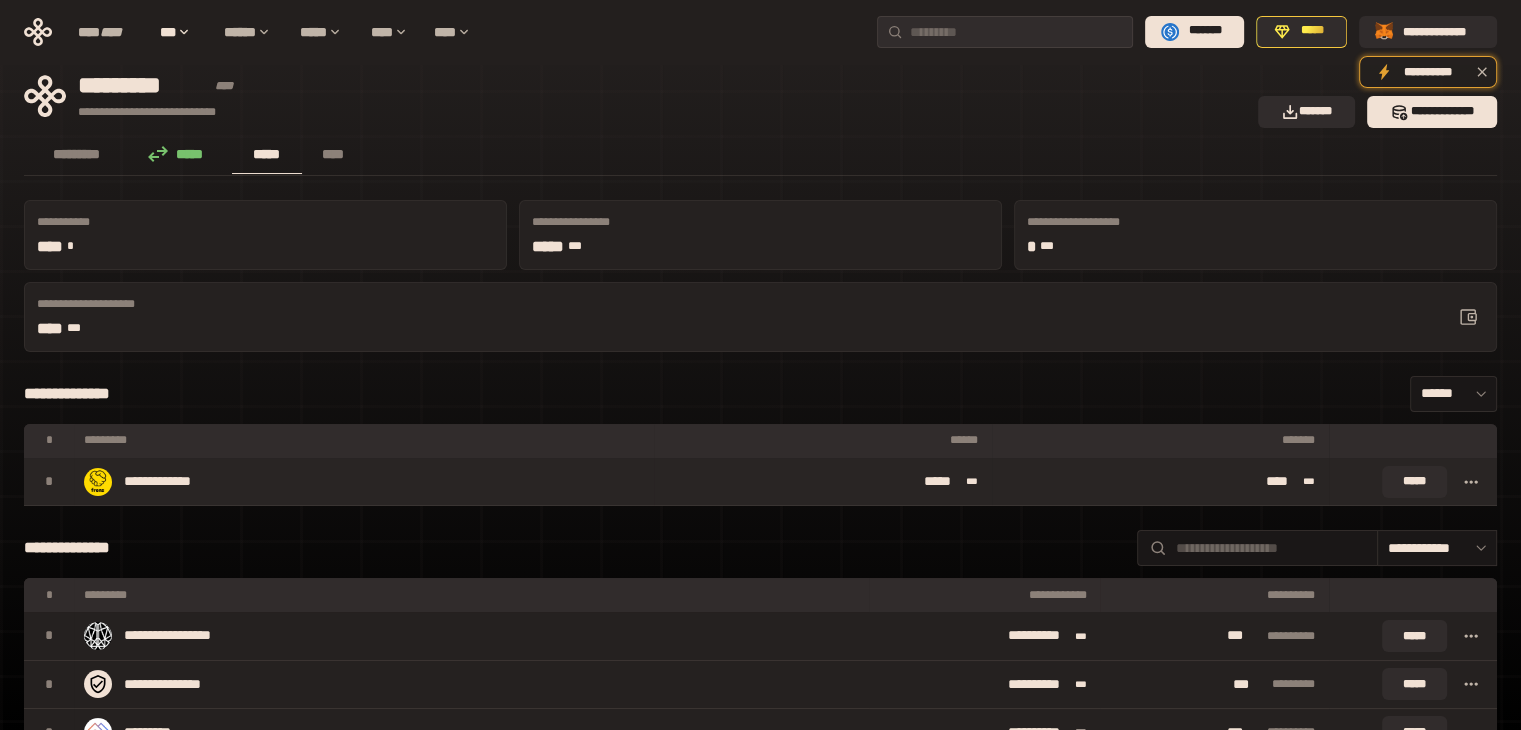 click on "**** ***" at bounding box center (1160, 482) 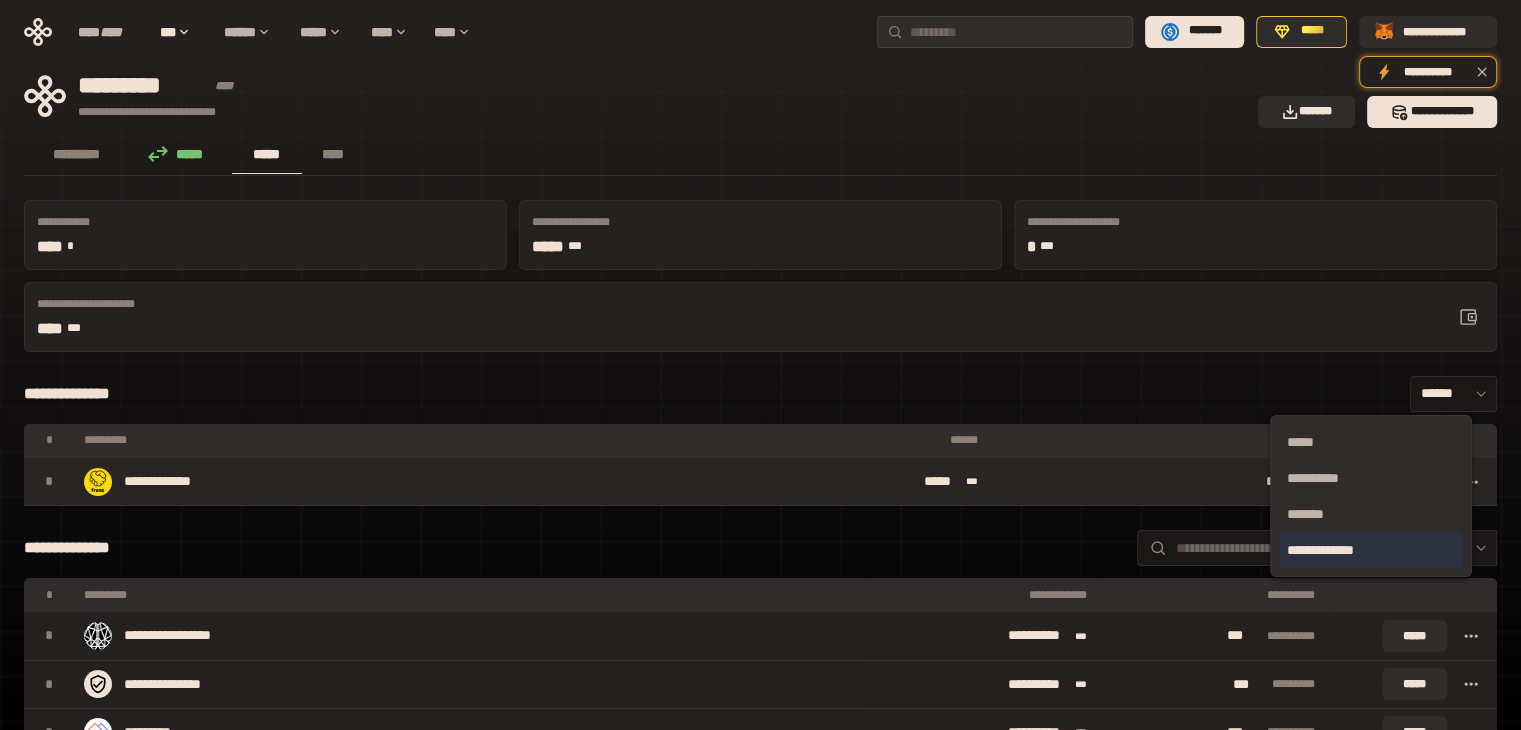 click on "**********" at bounding box center [1371, 550] 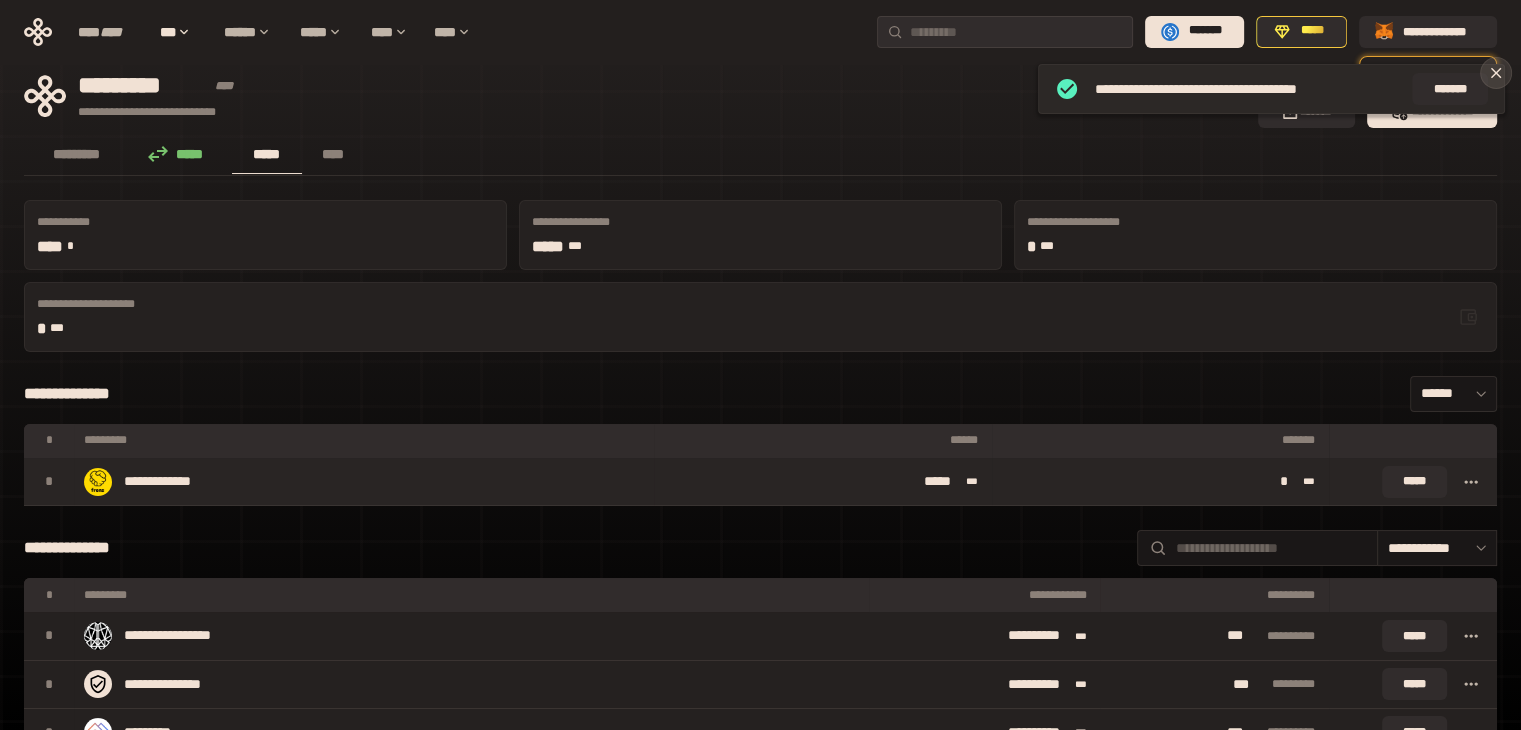 click 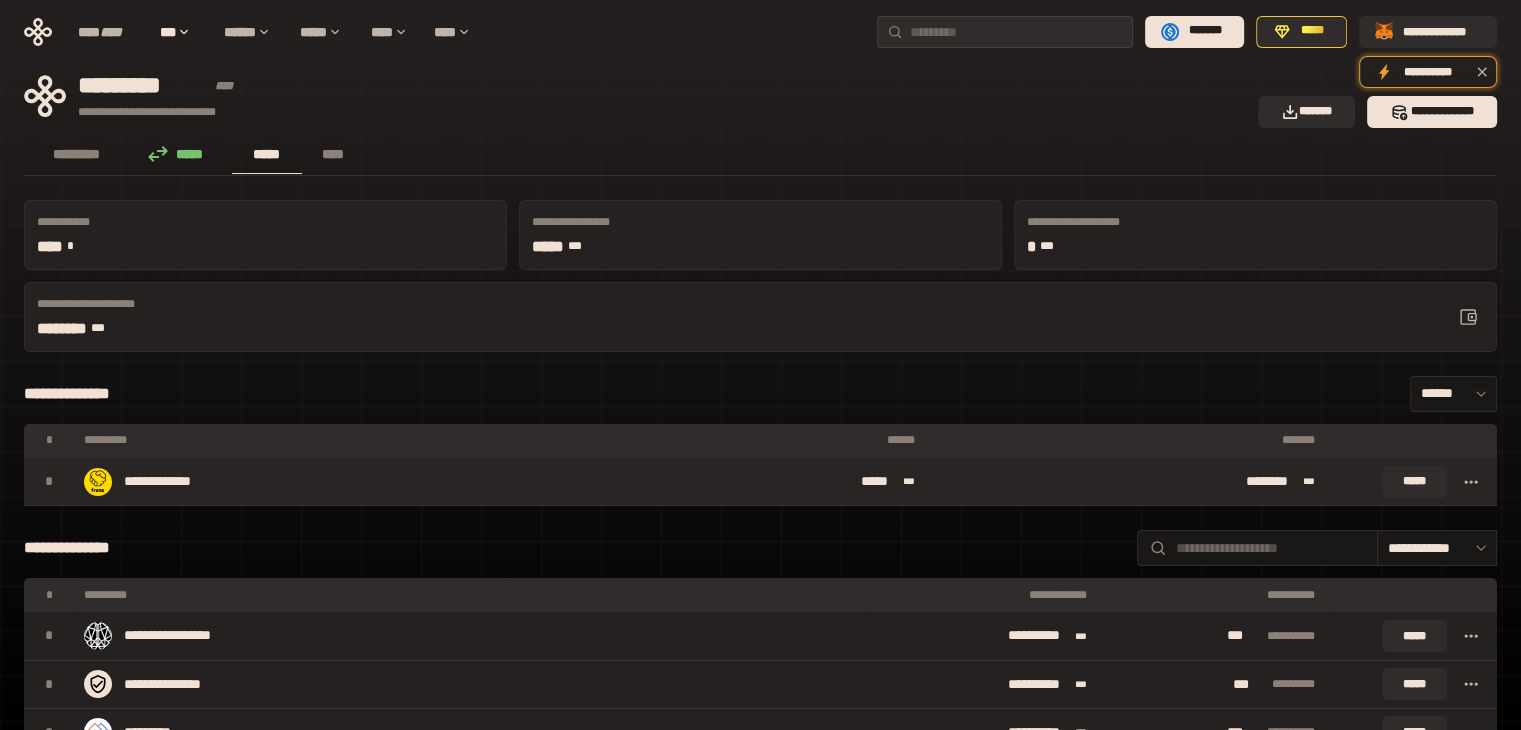 click on "*****" at bounding box center [267, 154] 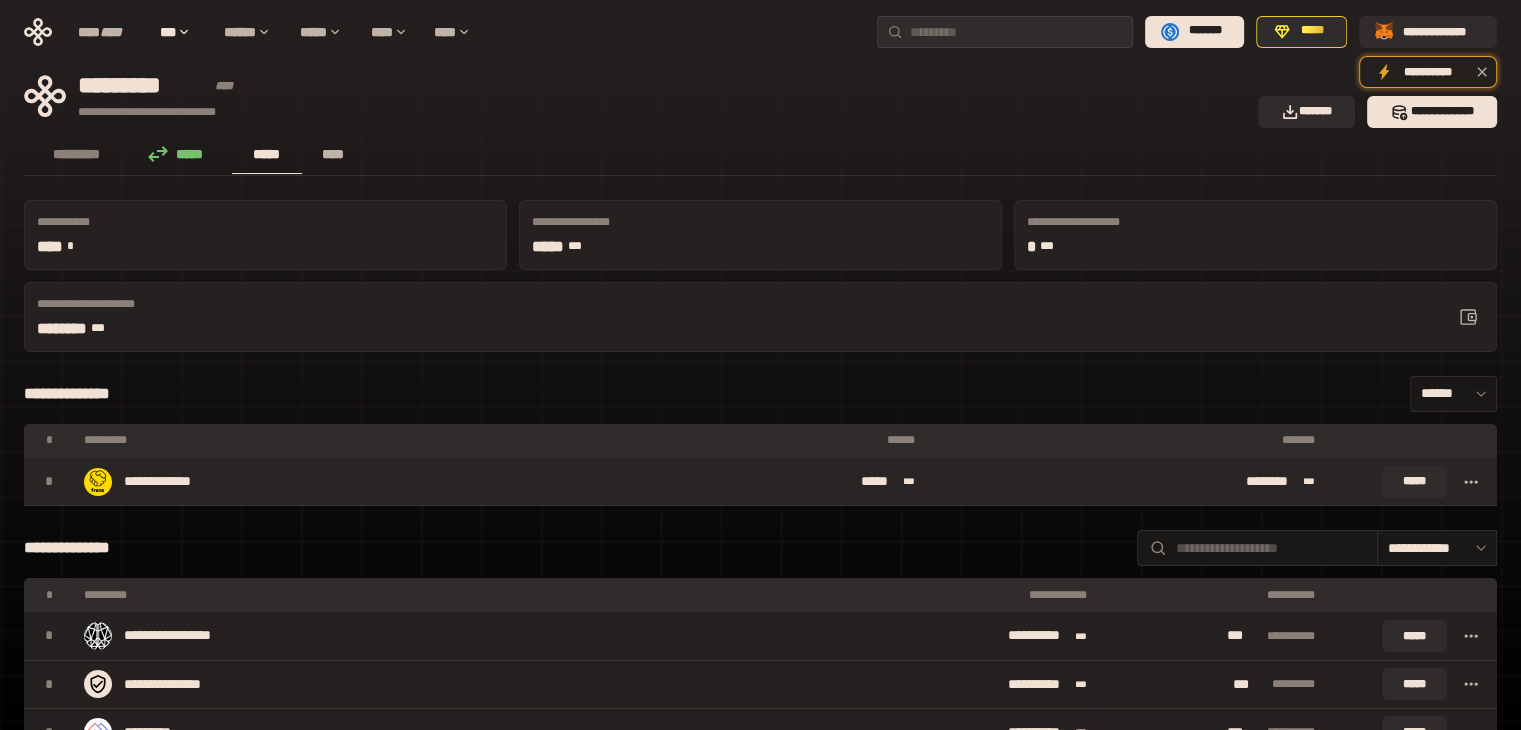 click on "****" at bounding box center (333, 154) 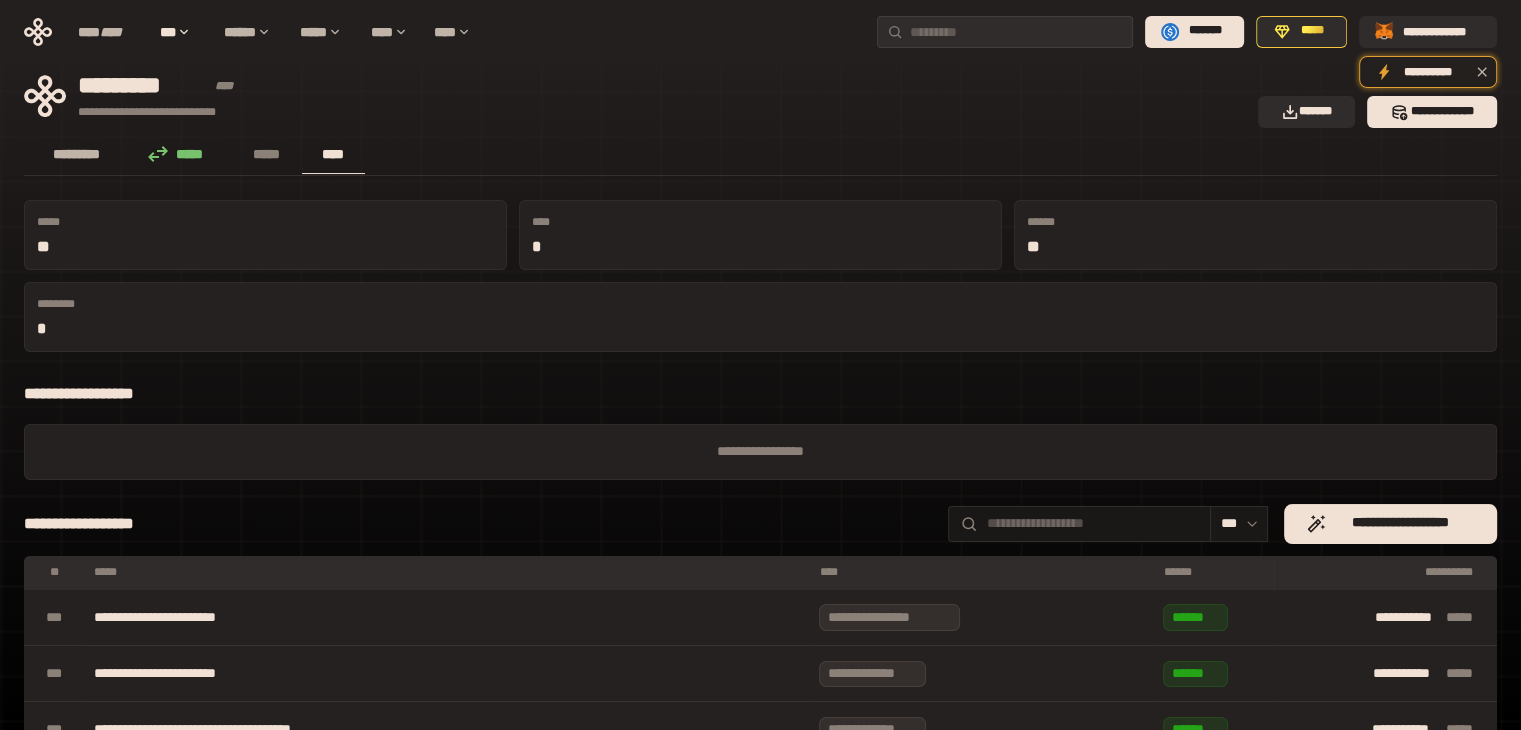 click on "*********" at bounding box center [77, 155] 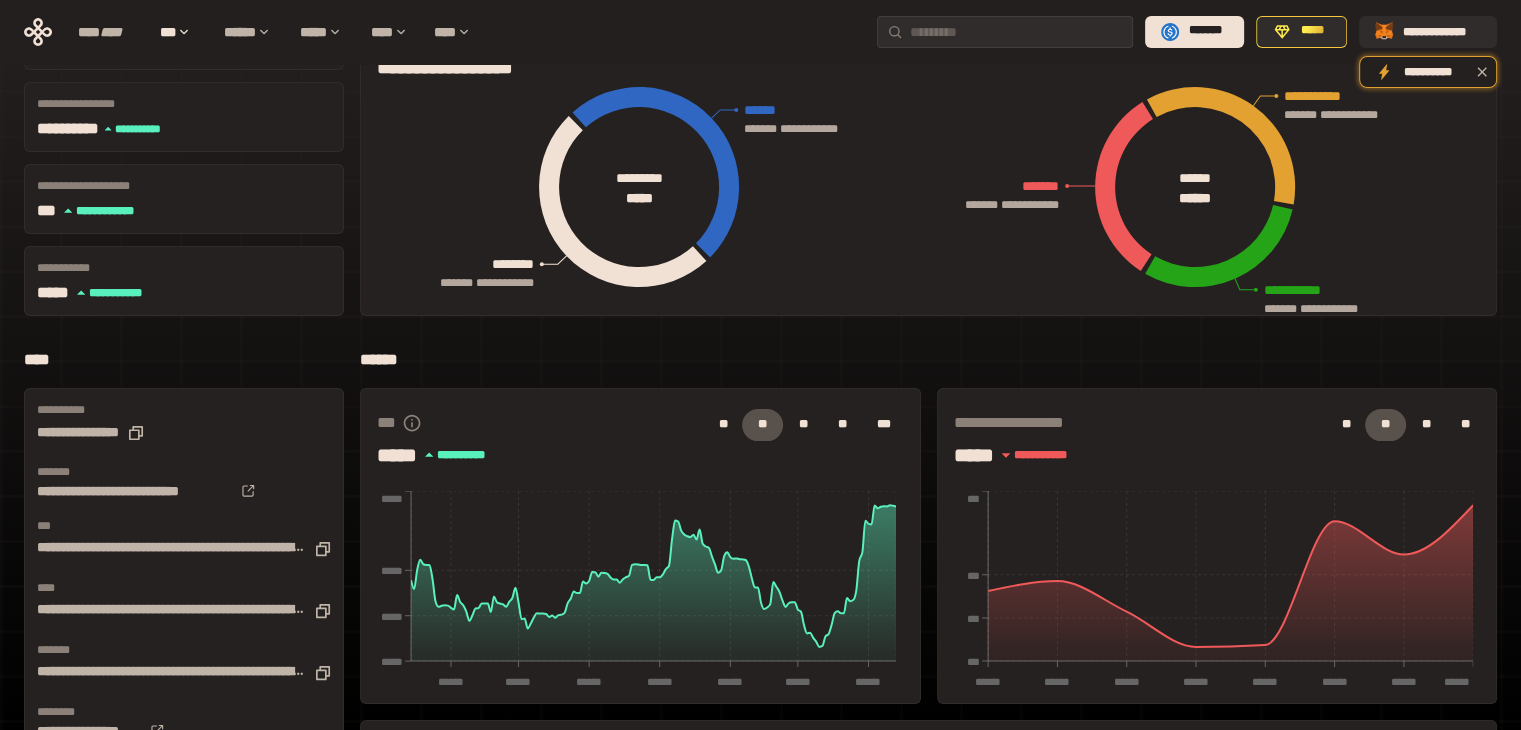 scroll, scrollTop: 0, scrollLeft: 0, axis: both 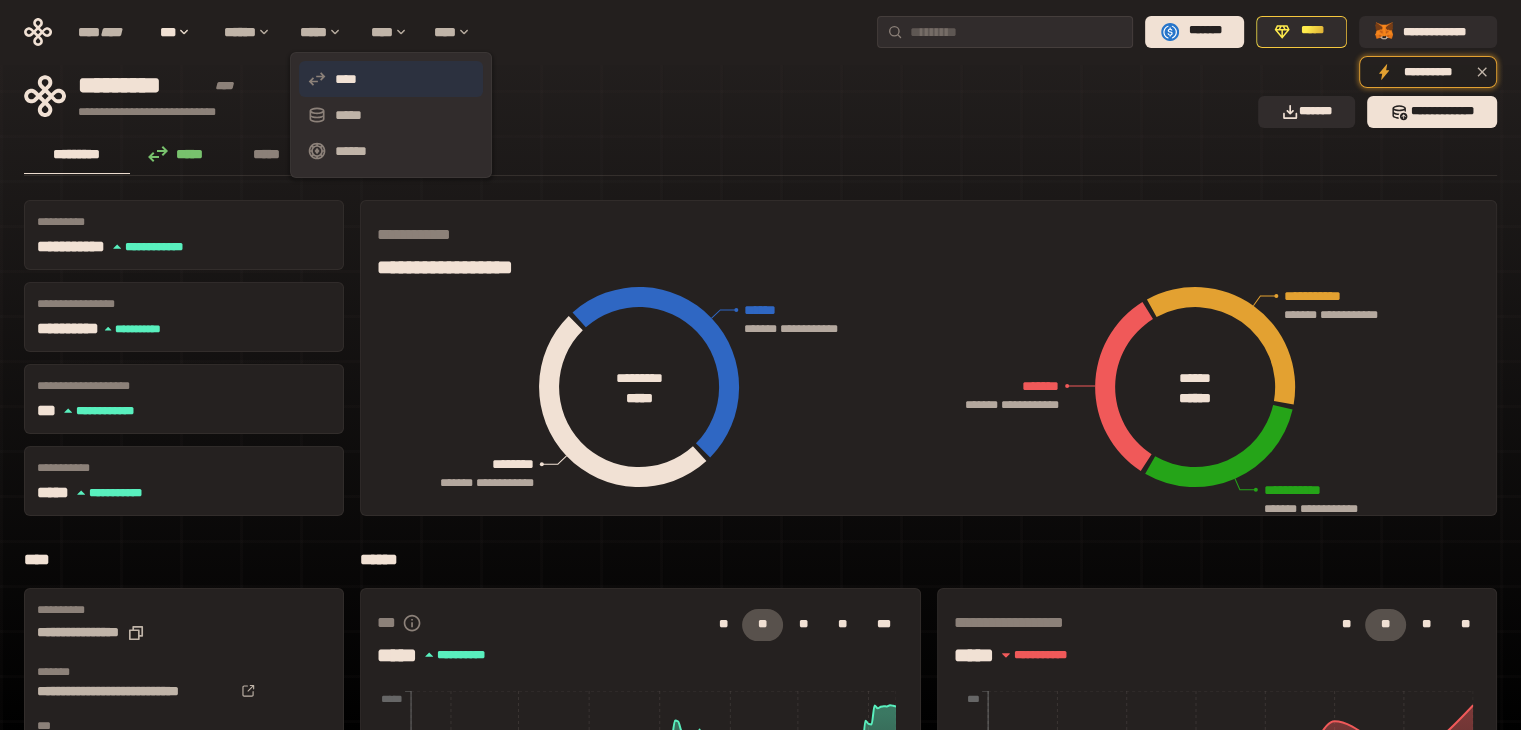 click on "****" at bounding box center [391, 79] 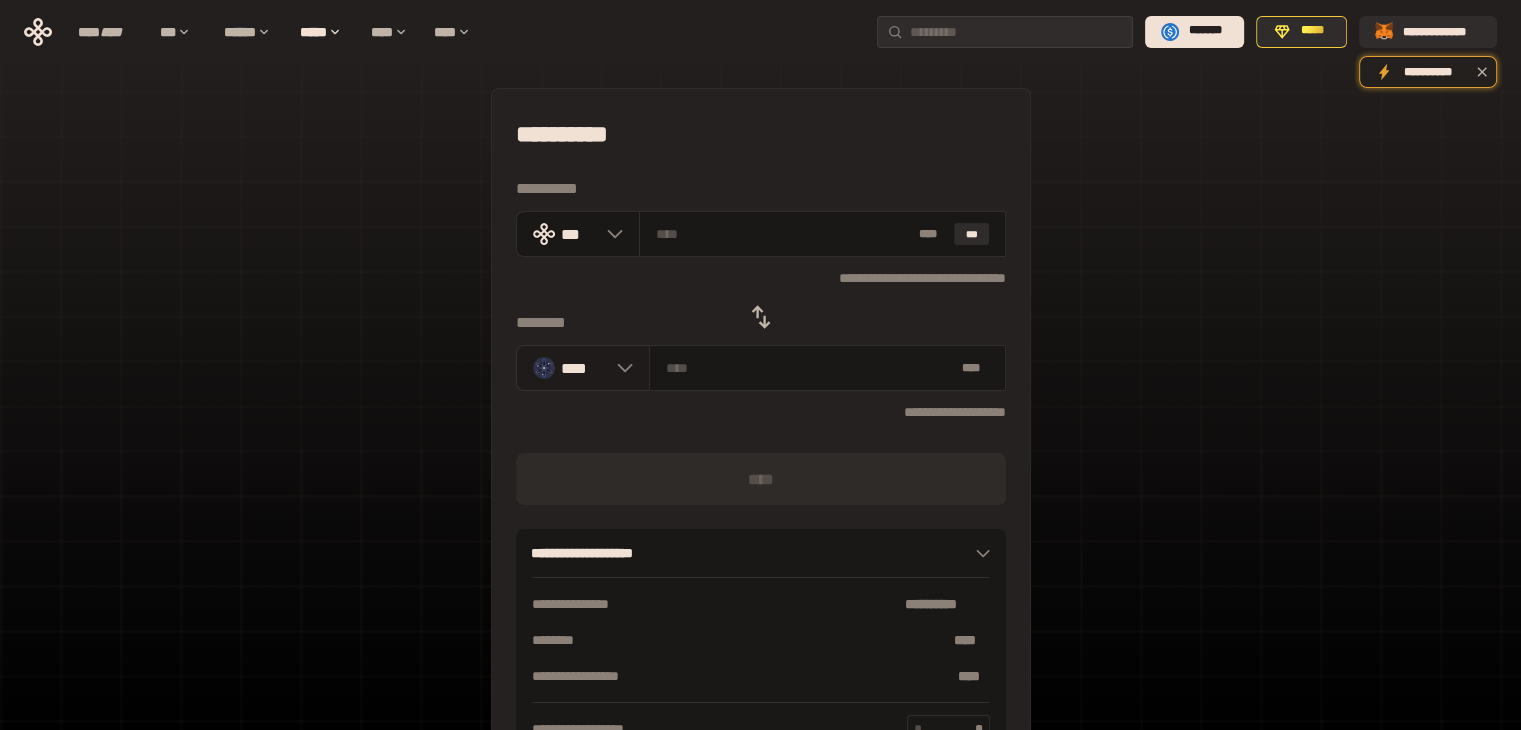 click at bounding box center (620, 368) 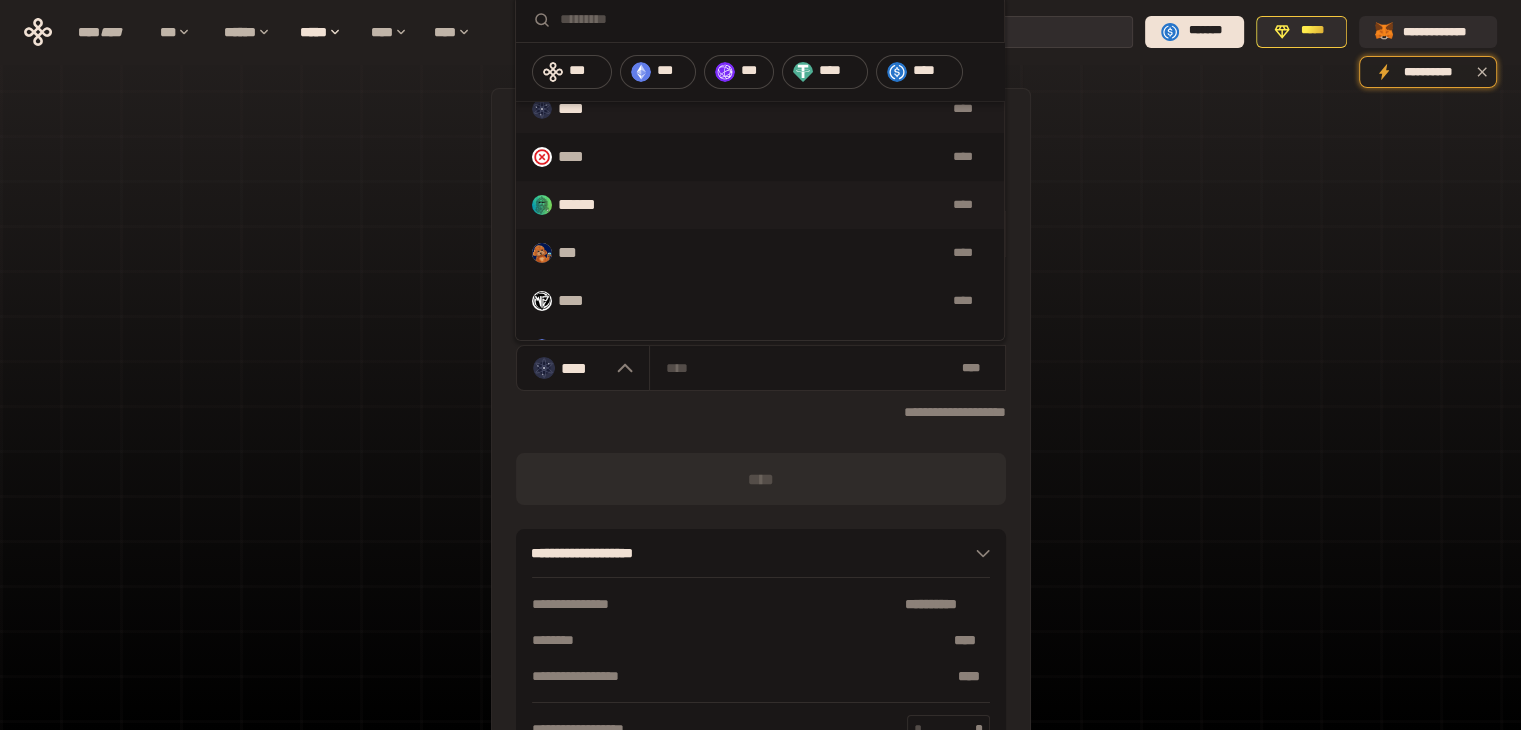 scroll, scrollTop: 100, scrollLeft: 0, axis: vertical 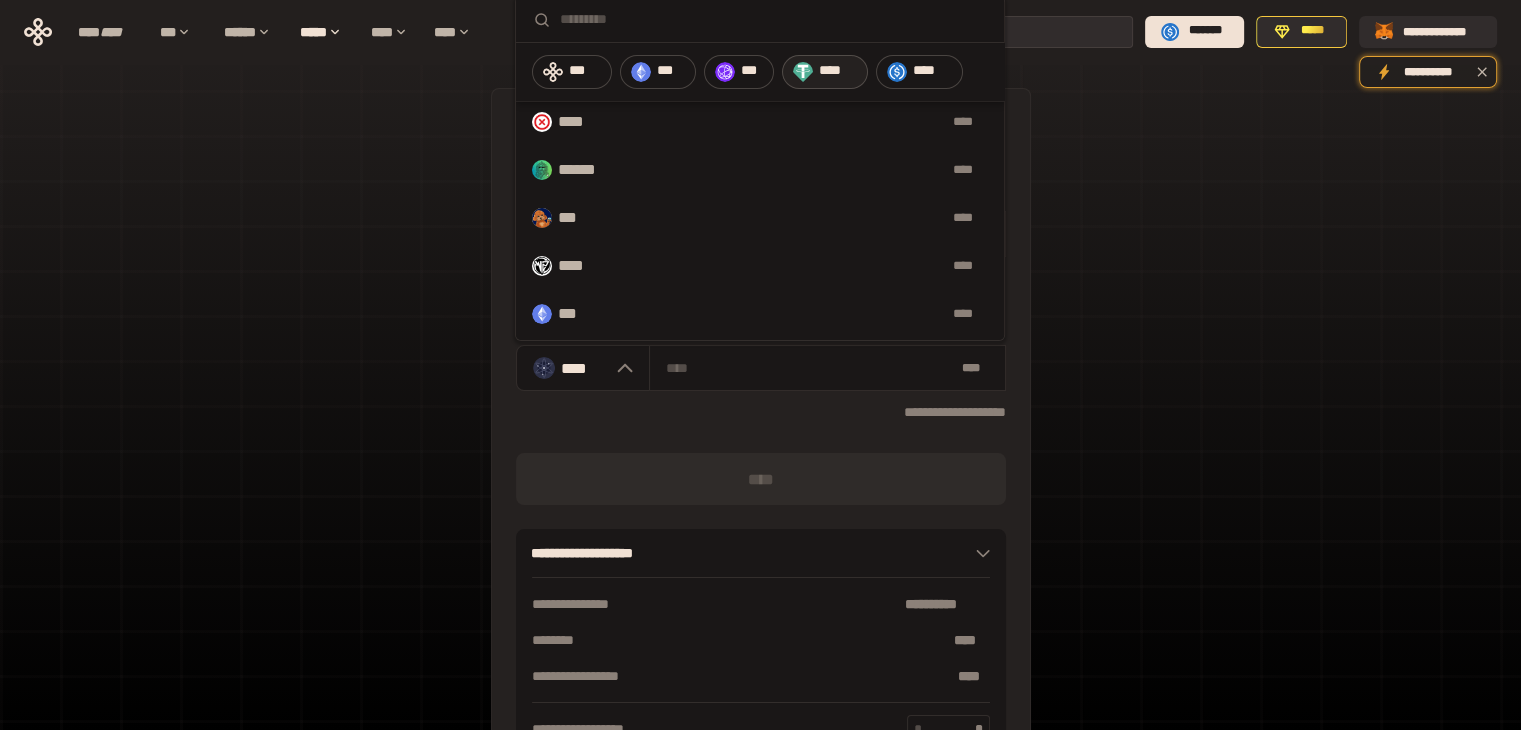 click on "****" at bounding box center (838, 71) 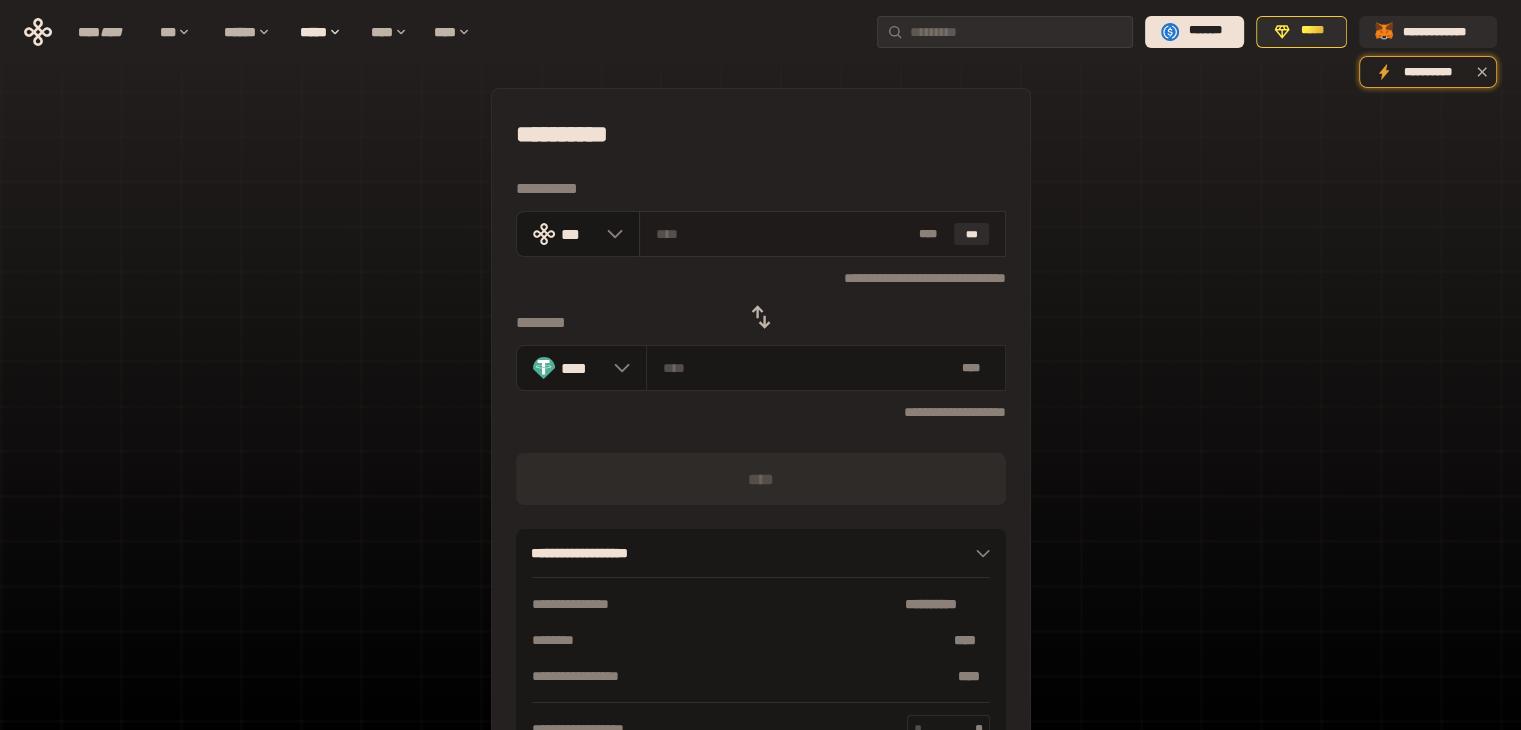 click at bounding box center [783, 234] 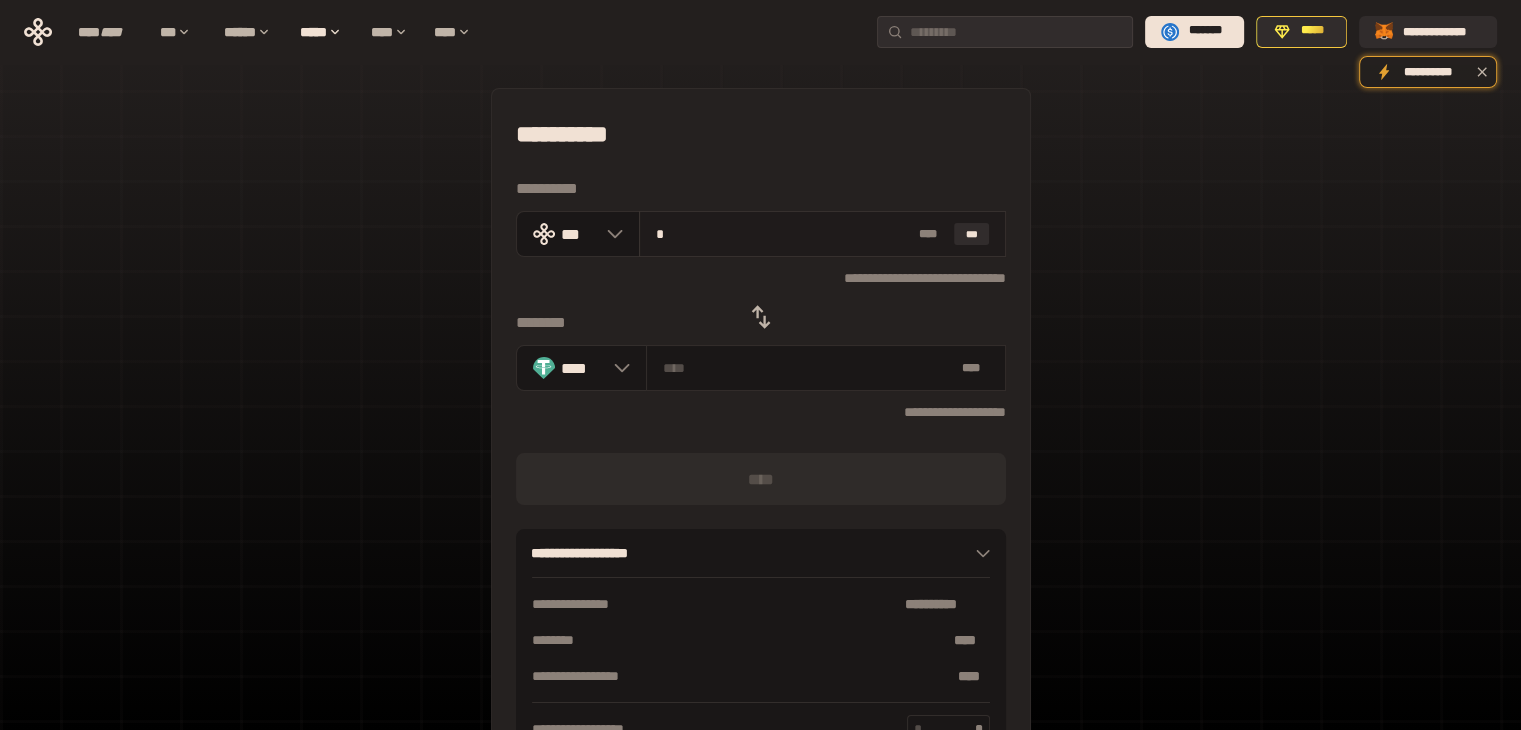 type on "********" 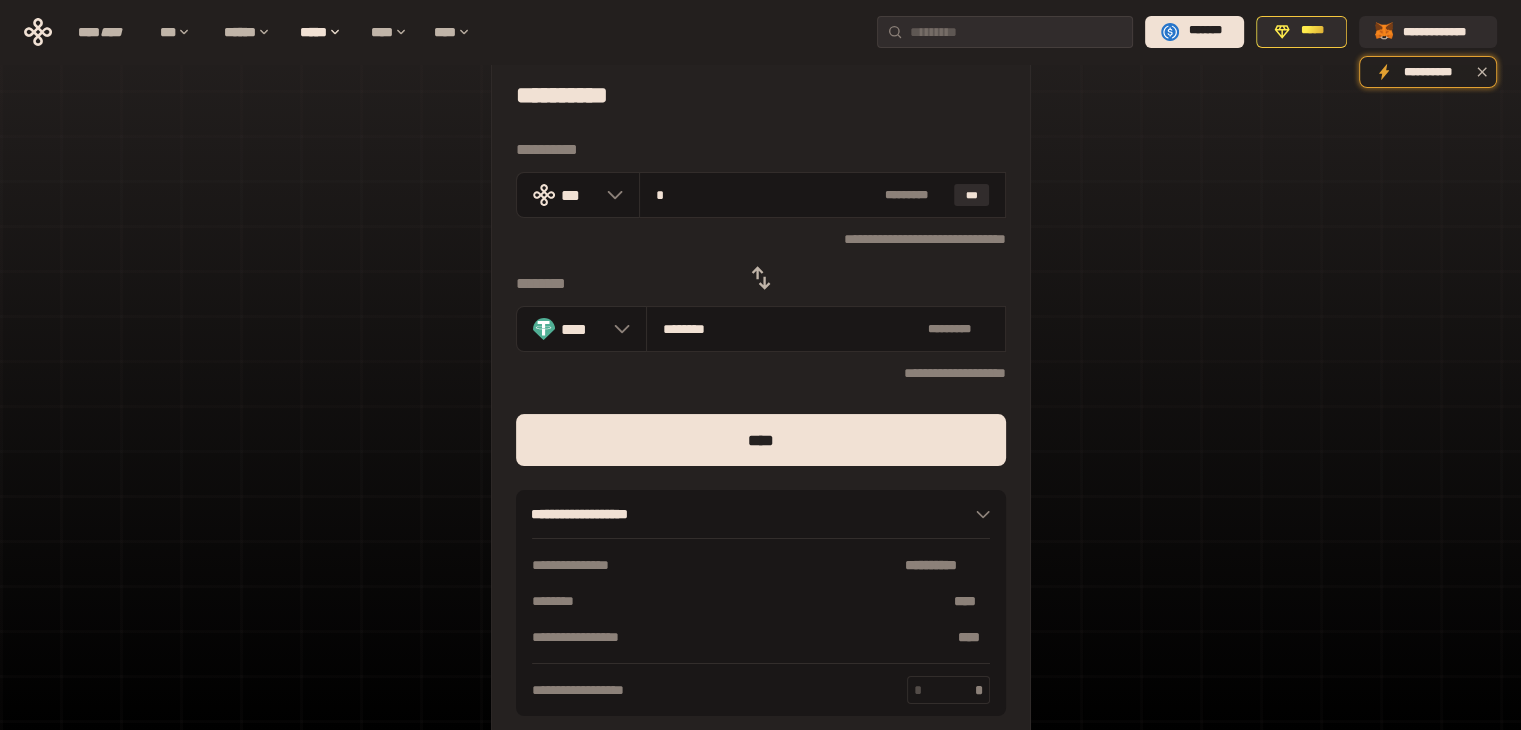 scroll, scrollTop: 0, scrollLeft: 0, axis: both 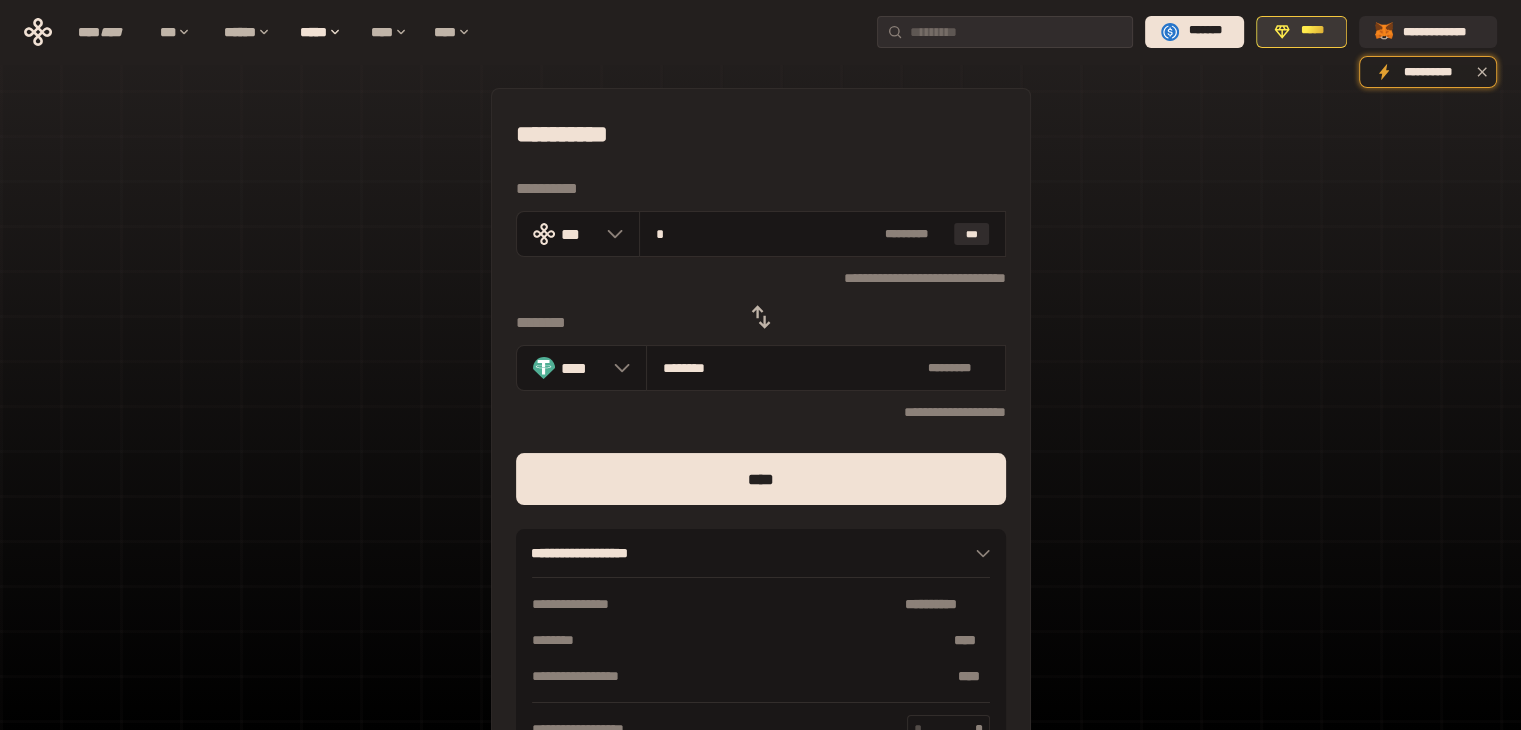 type on "*" 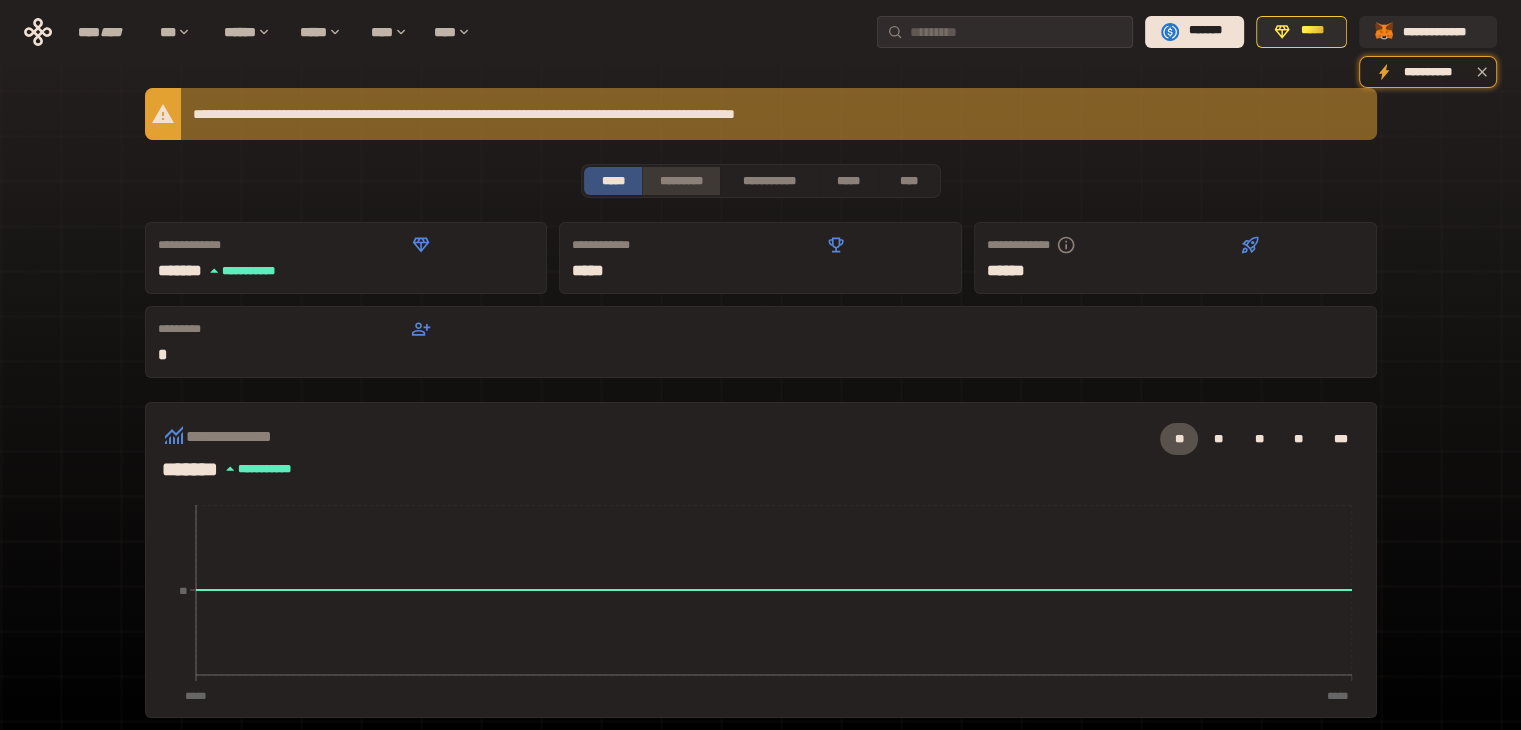 click on "*********" at bounding box center (680, 181) 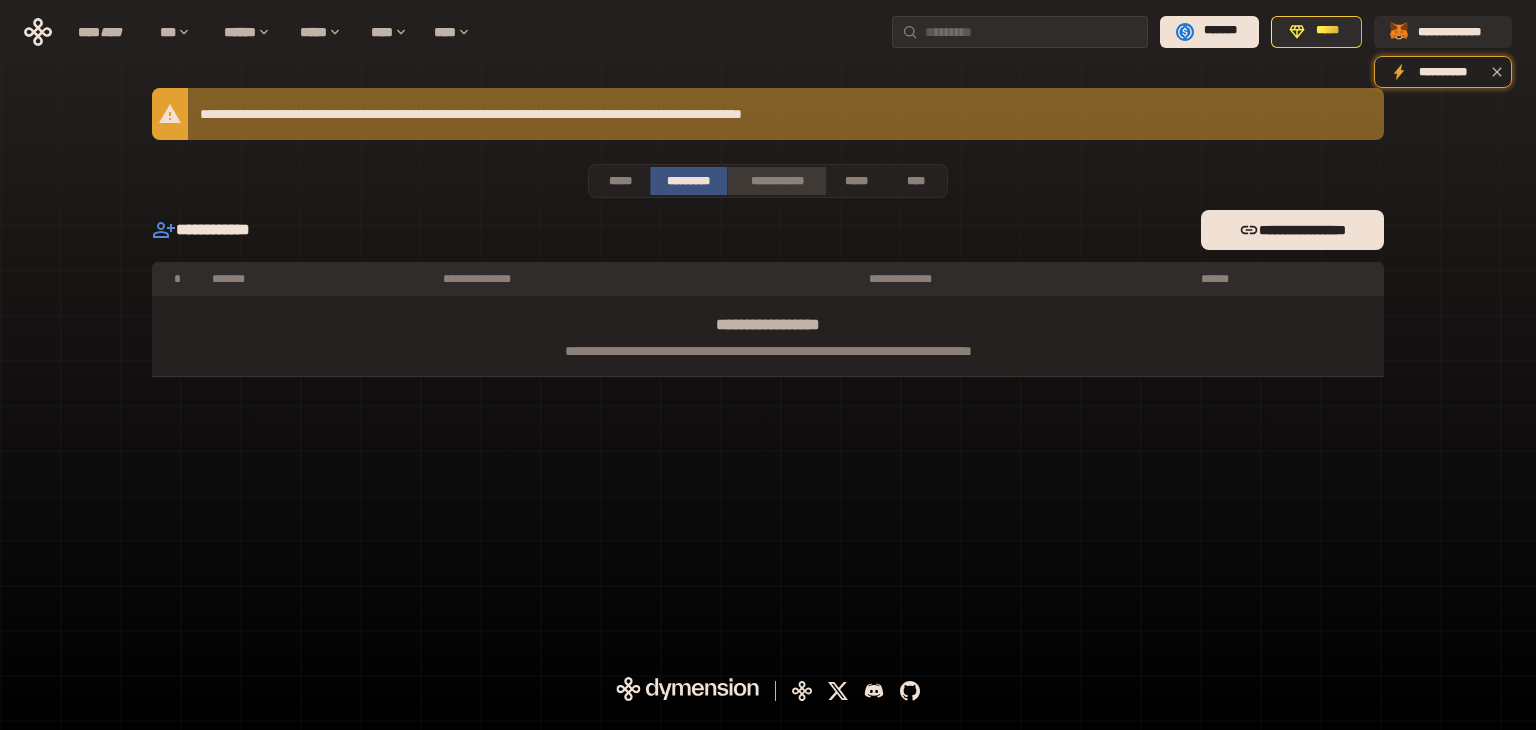 click on "**********" at bounding box center [776, 181] 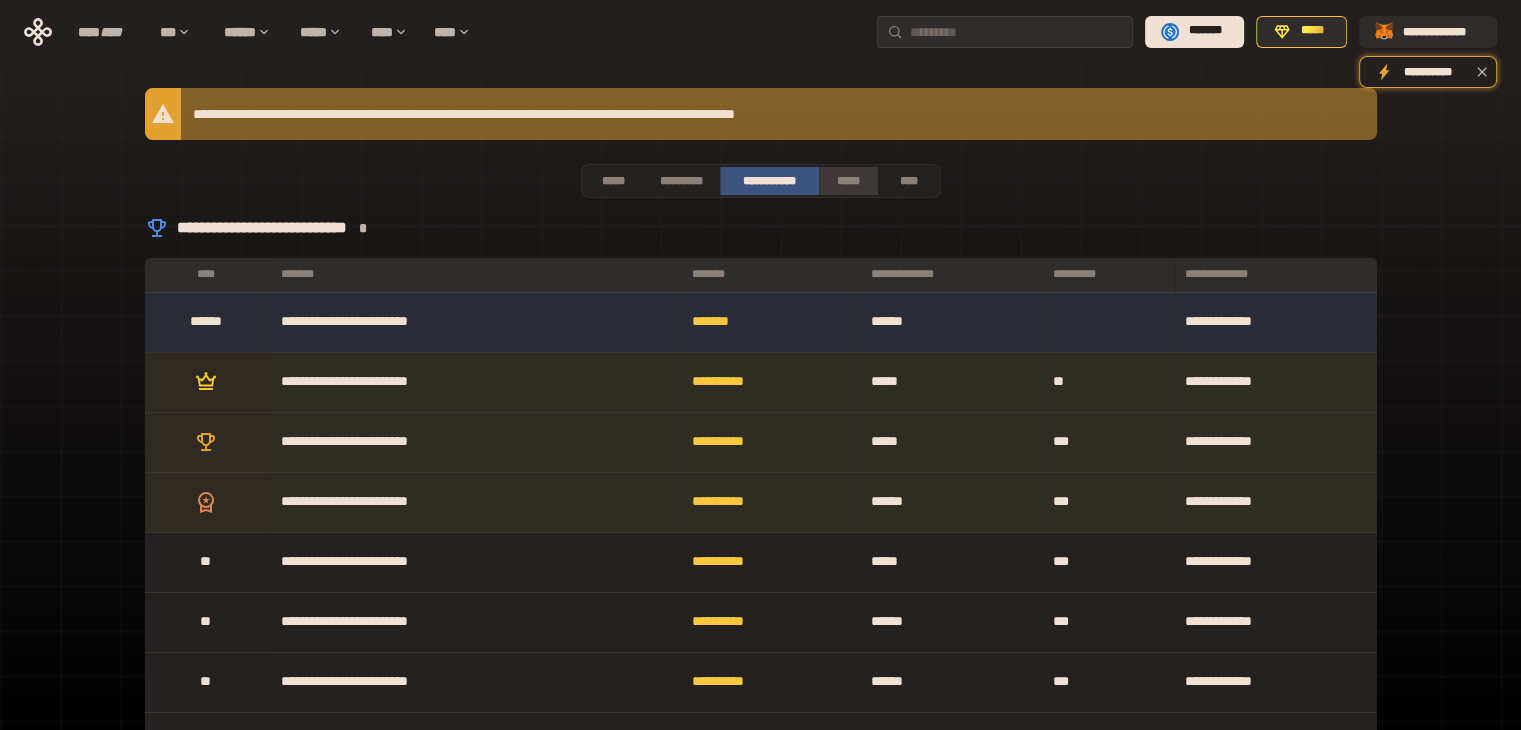 click on "*****" at bounding box center [849, 181] 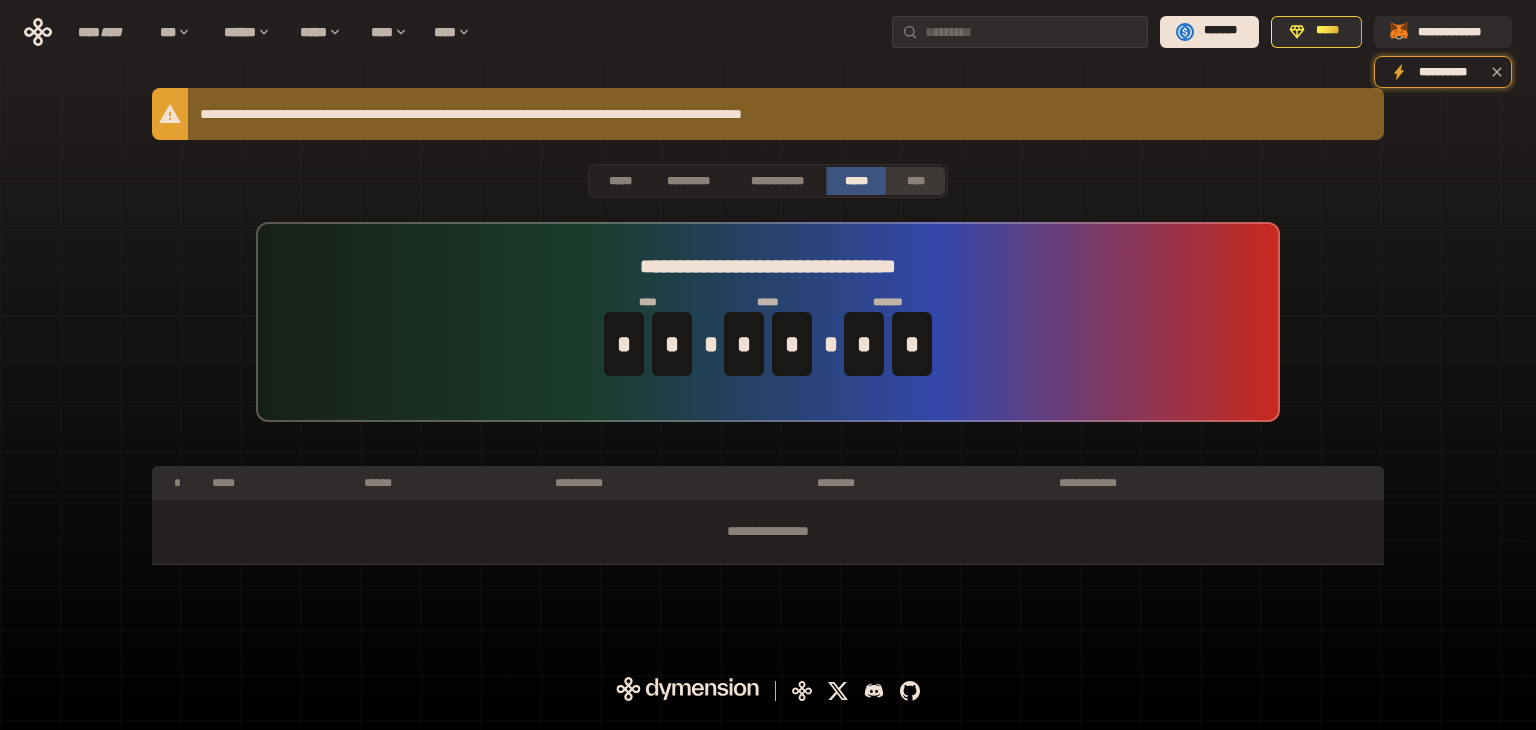 click on "****" at bounding box center [916, 181] 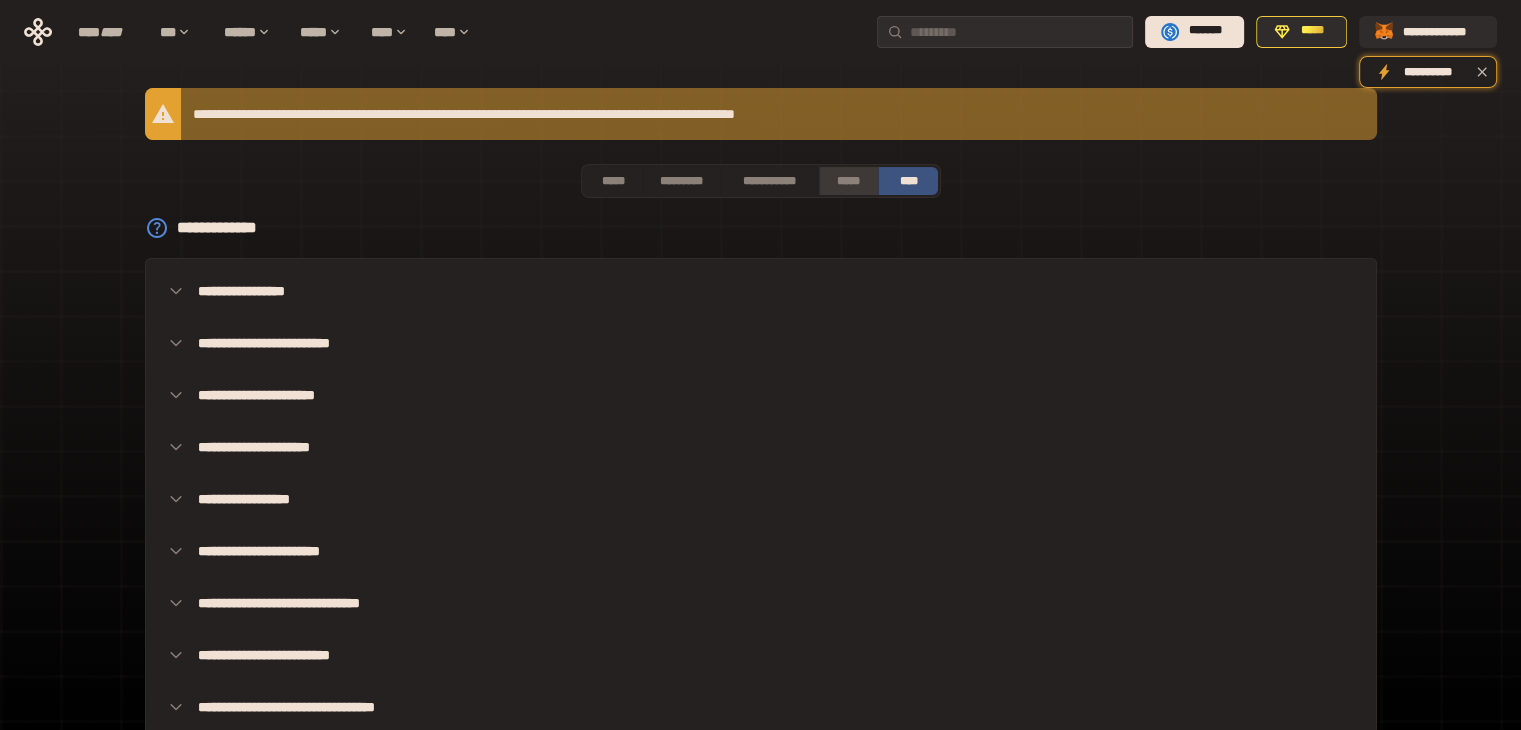 click on "*****" at bounding box center [849, 181] 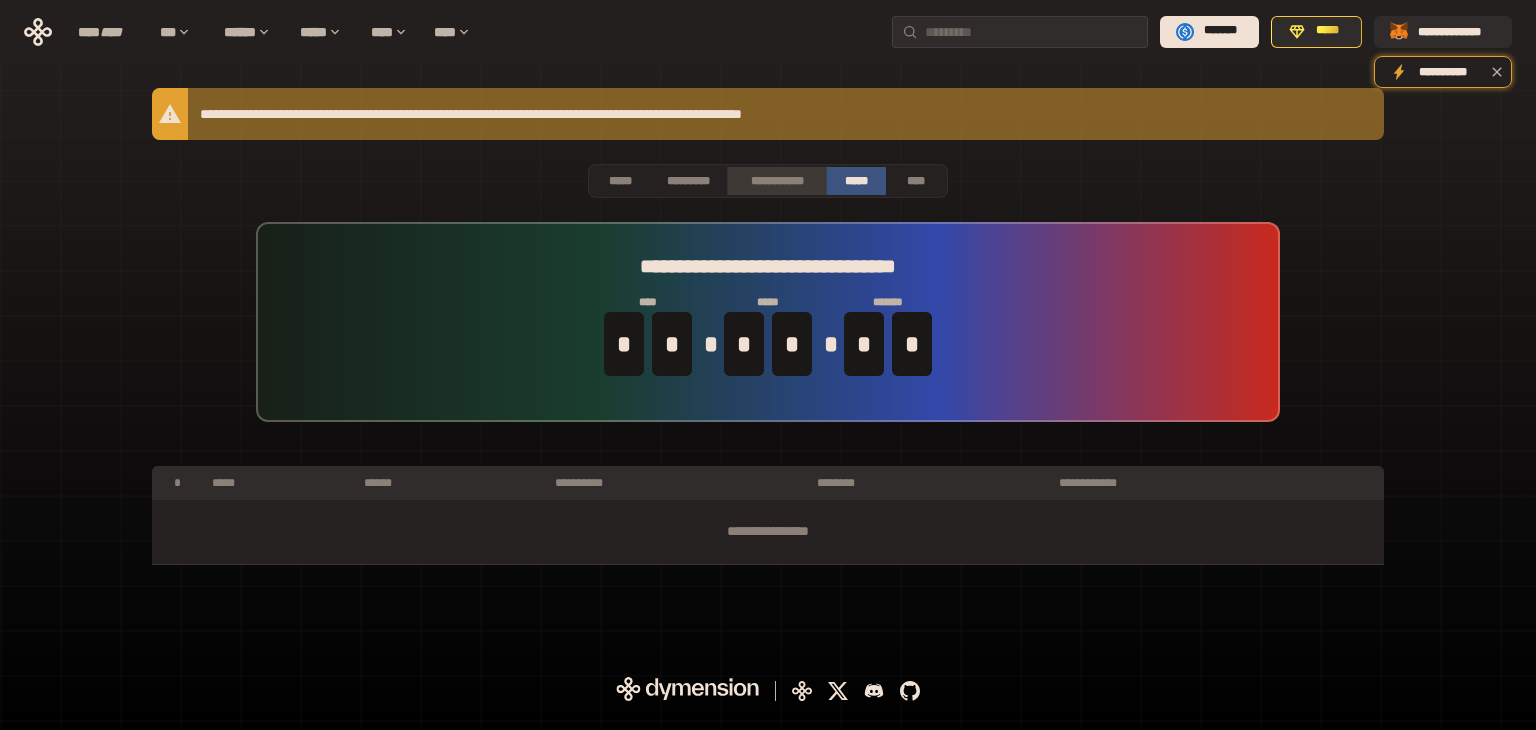click on "**********" at bounding box center [776, 181] 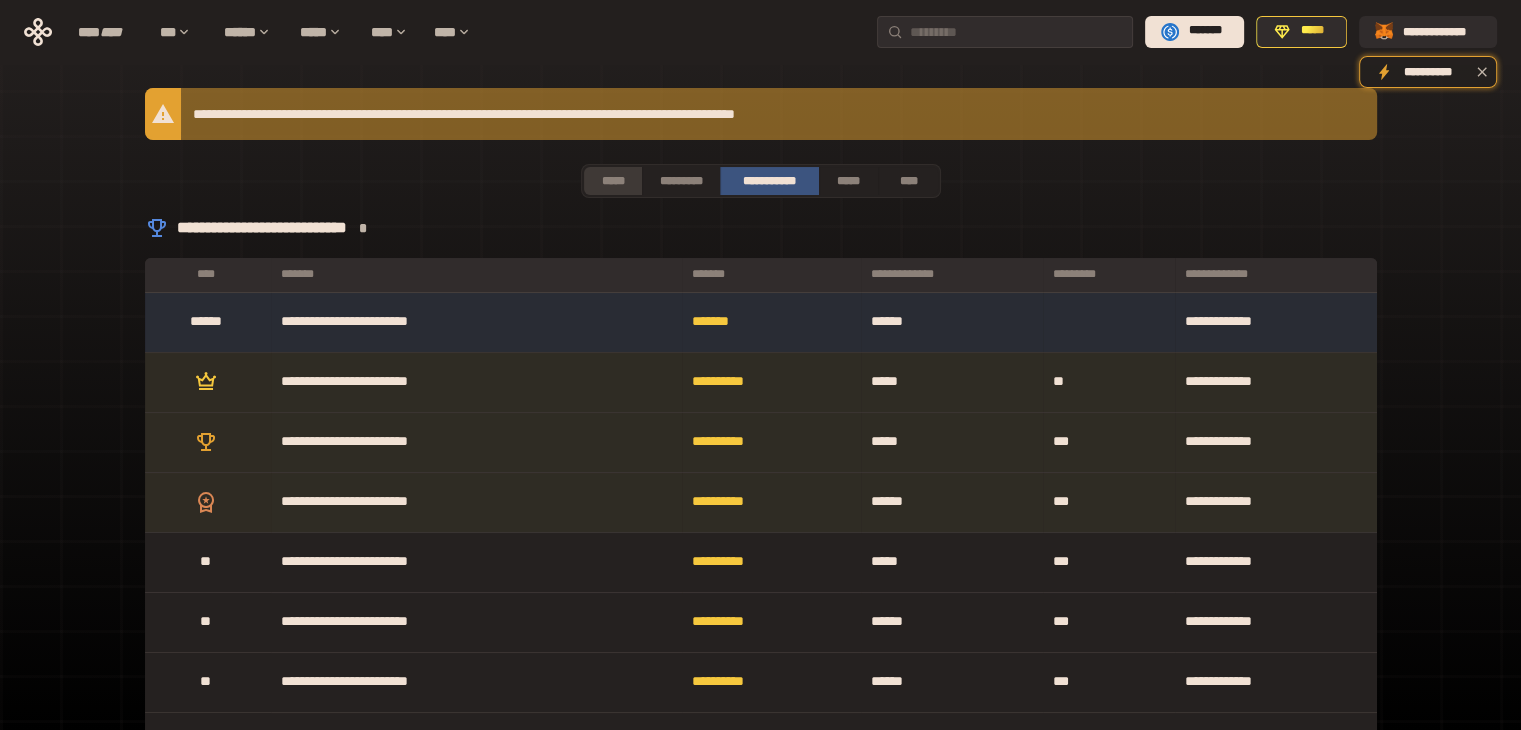 click on "*****" at bounding box center (613, 181) 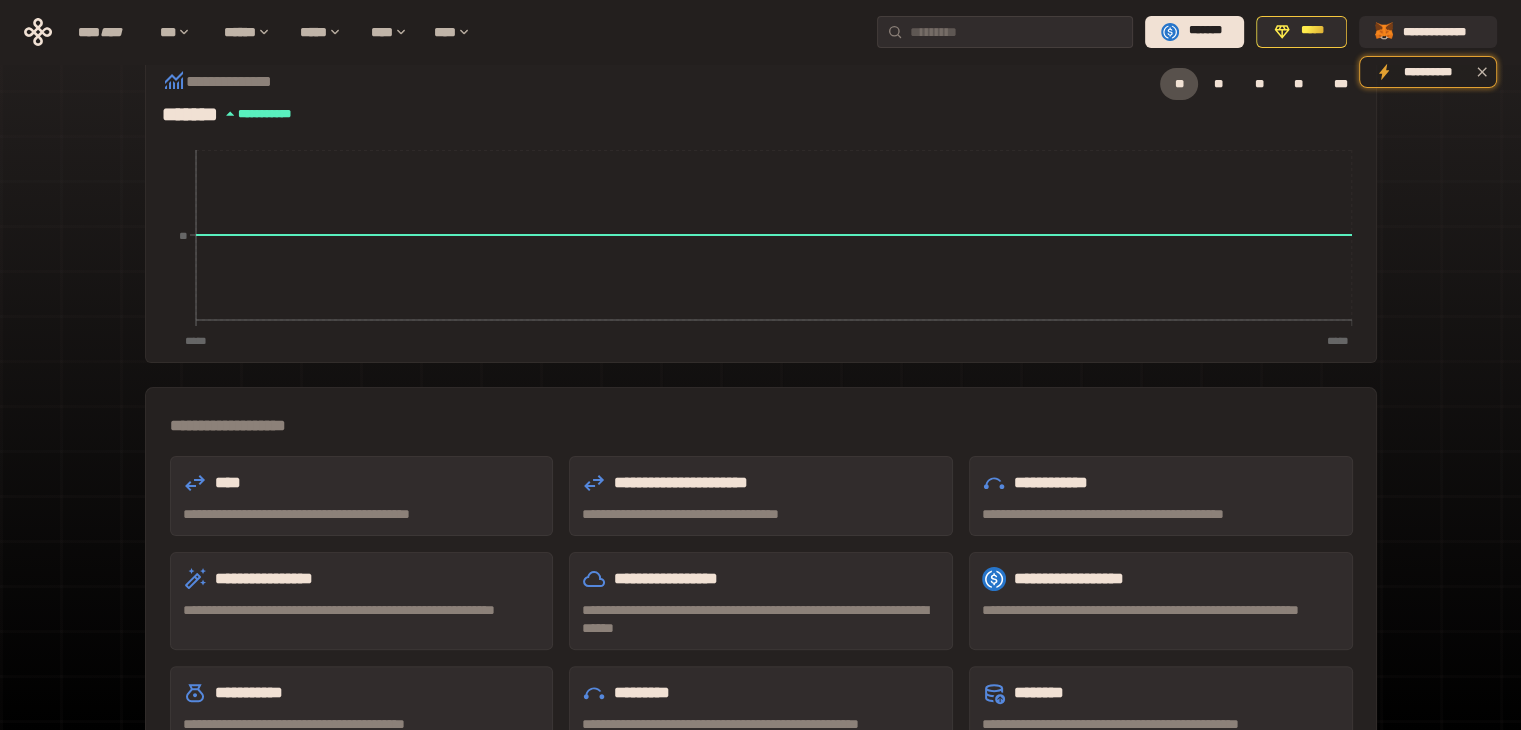 scroll, scrollTop: 533, scrollLeft: 0, axis: vertical 